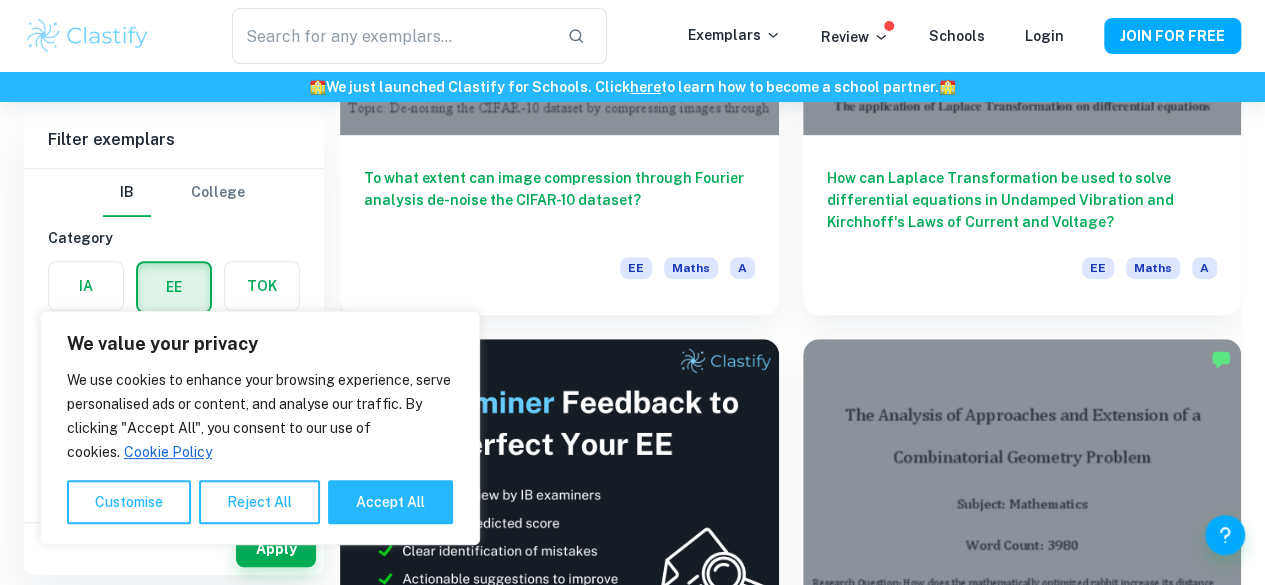 scroll, scrollTop: 587, scrollLeft: 0, axis: vertical 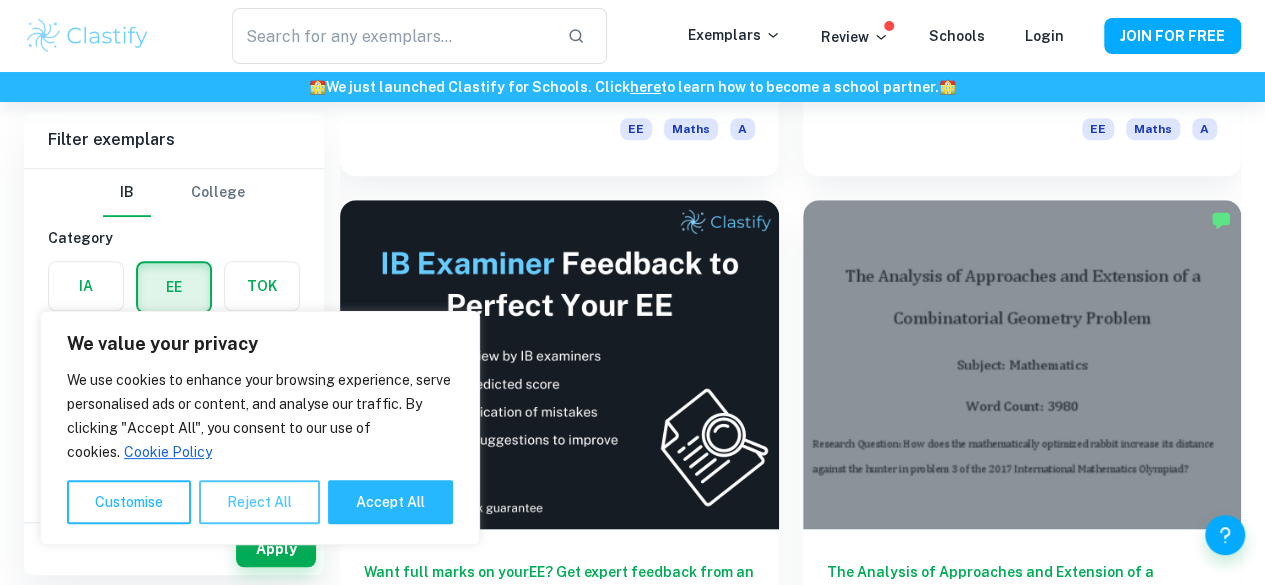 click on "Reject All" at bounding box center [259, 502] 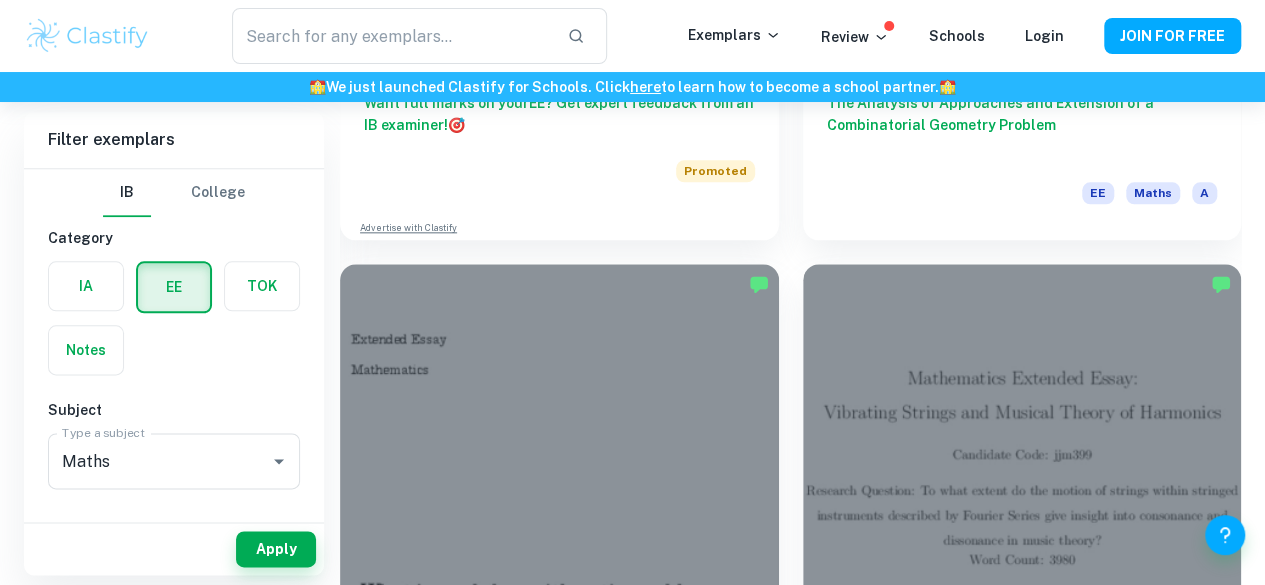 scroll, scrollTop: 1054, scrollLeft: 0, axis: vertical 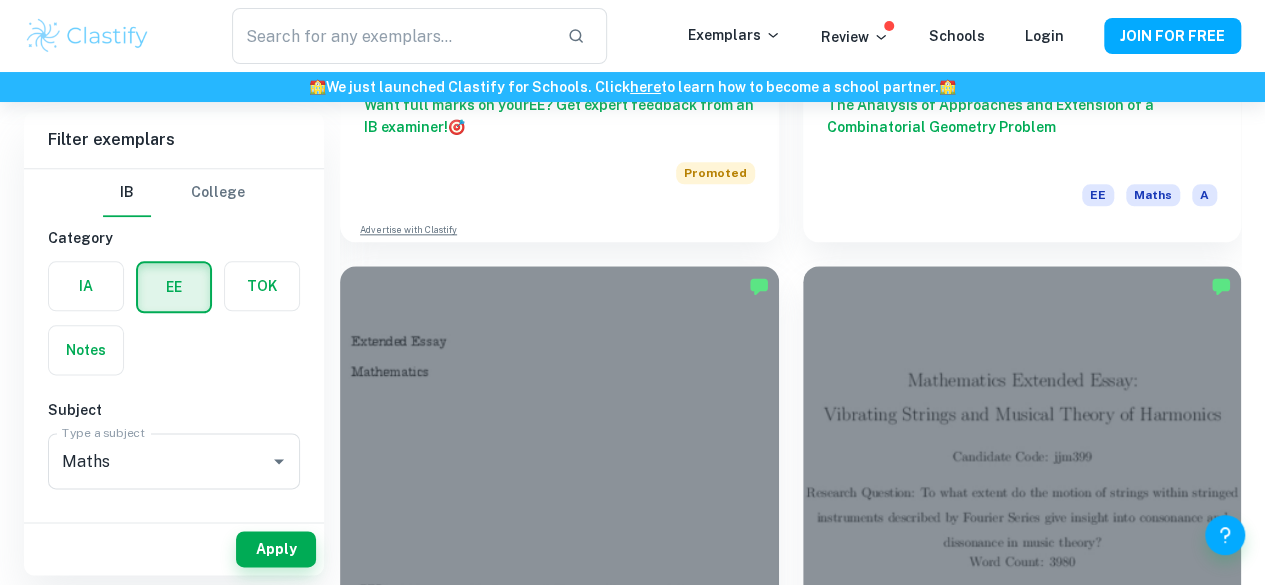 click on "How can we use Fourier Series to analyse and produce an Electrocardiogram signal?" at bounding box center [1022, 1188] 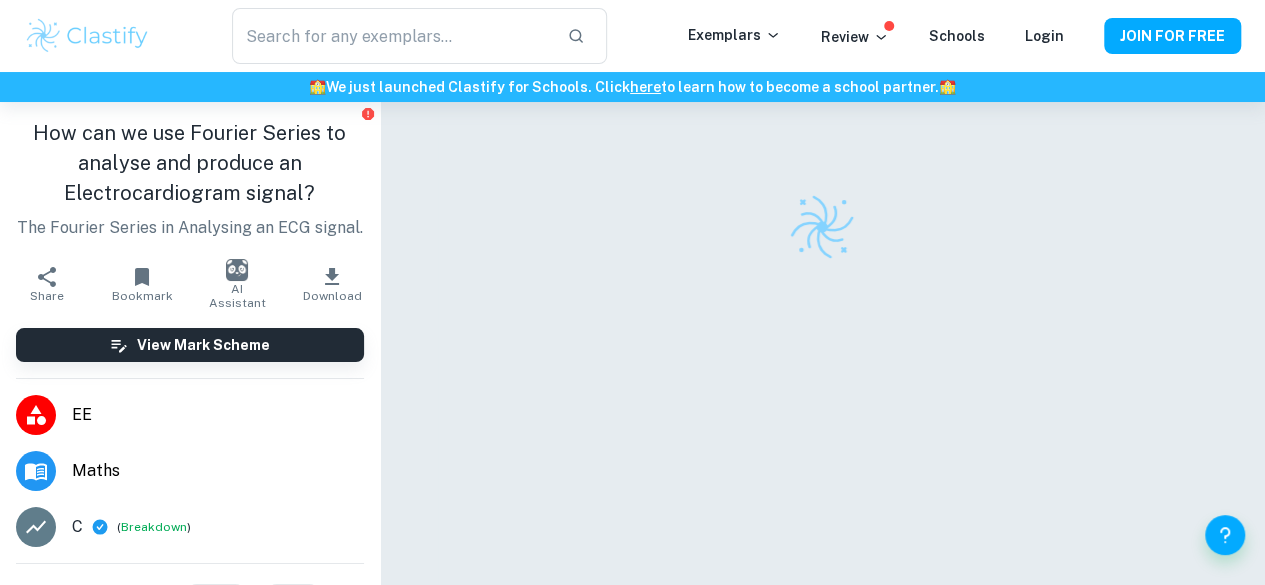 scroll, scrollTop: 102, scrollLeft: 0, axis: vertical 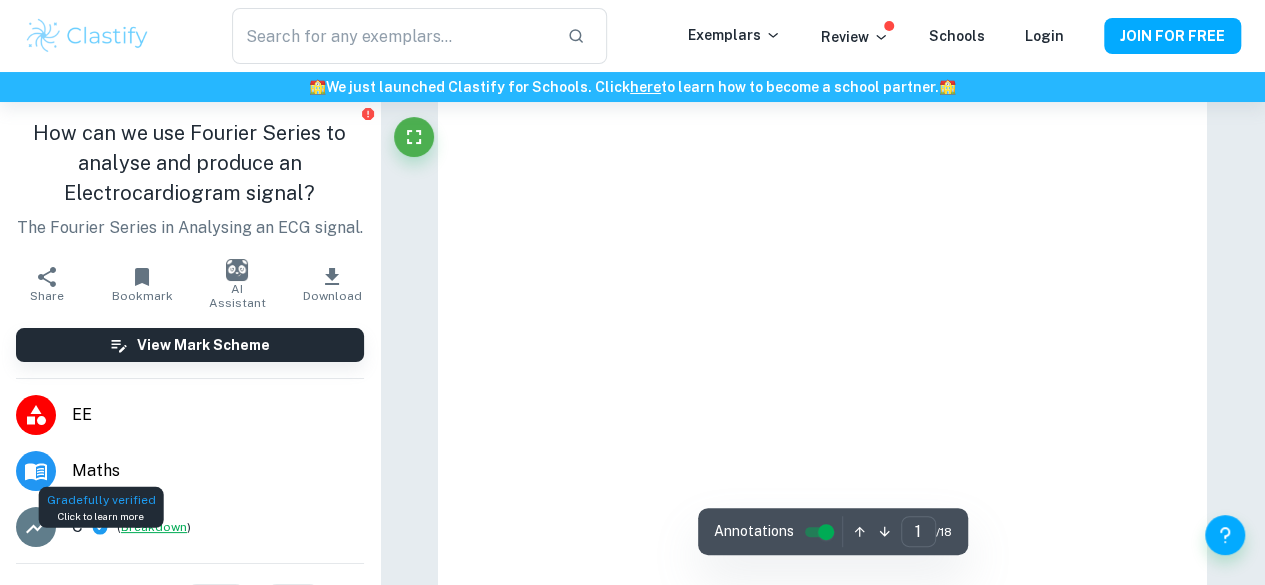 click on "Breakdown" at bounding box center [154, 527] 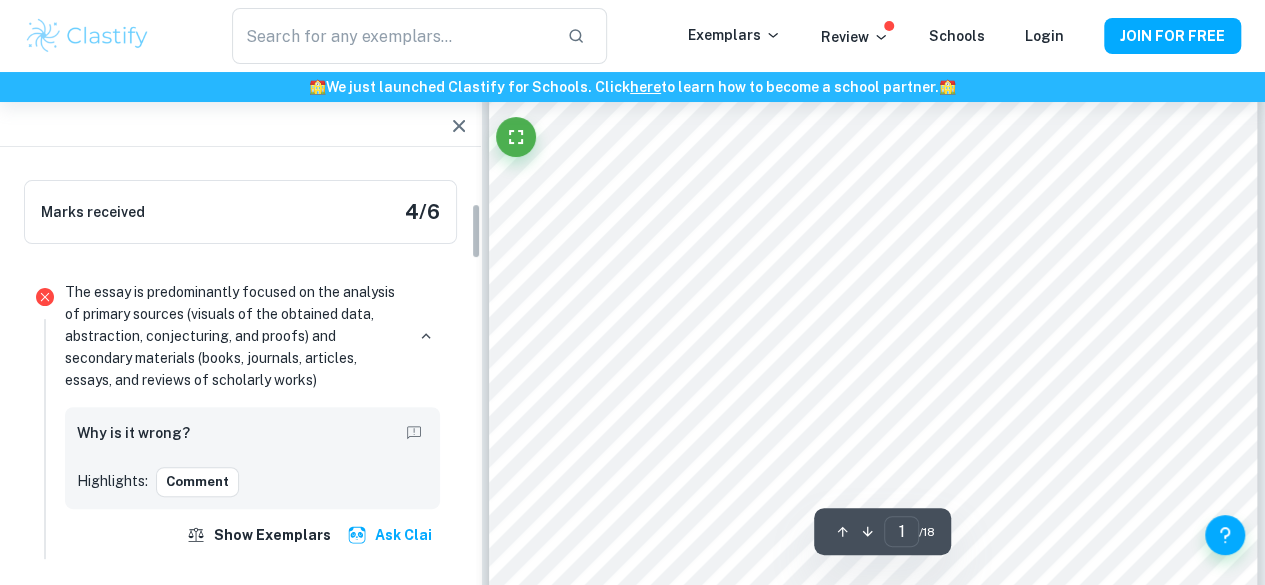 scroll, scrollTop: 322, scrollLeft: 0, axis: vertical 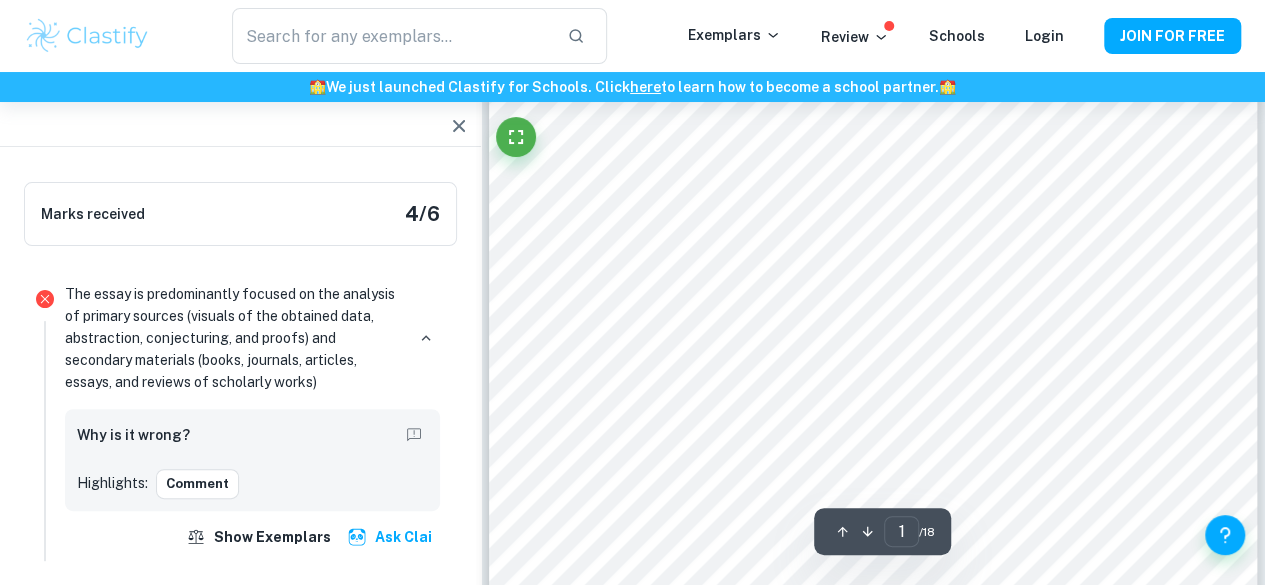 click on "The essay is predominantly focused on the analysis of primary sources (visuals of the obtained data, abstraction, conjecturing, and proofs) and secondary materials (books, journals, articles, essays, and reviews of scholarly works)" at bounding box center (234, 338) 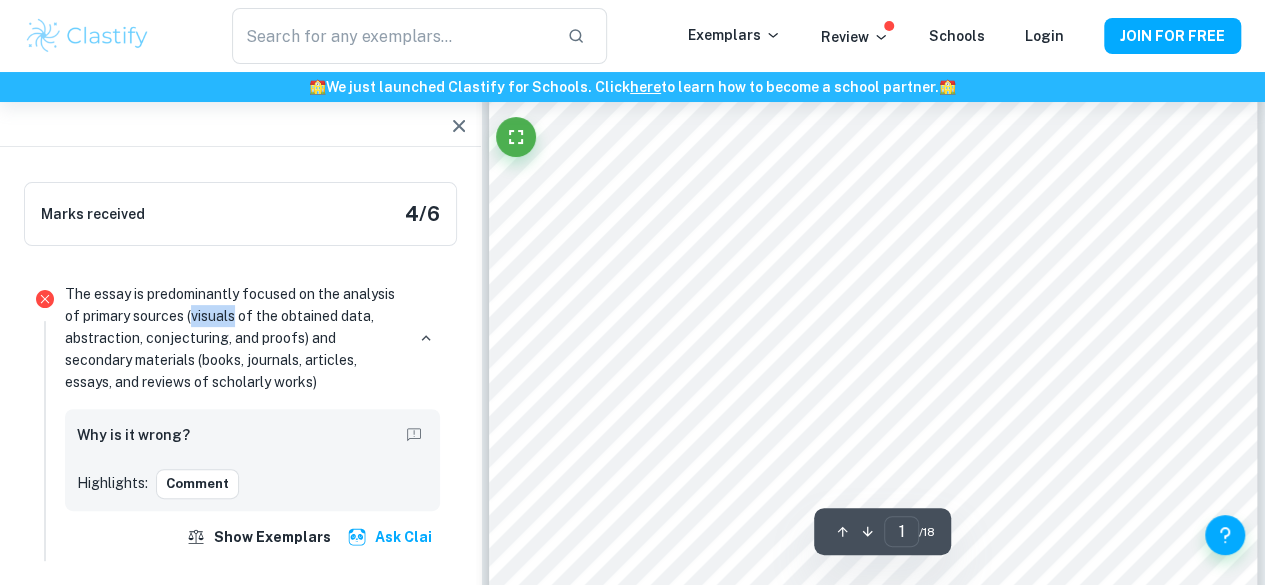 click on "The essay is predominantly focused on the analysis of primary sources (visuals of the obtained data, abstraction, conjecturing, and proofs) and secondary materials (books, journals, articles, essays, and reviews of scholarly works)" at bounding box center (234, 338) 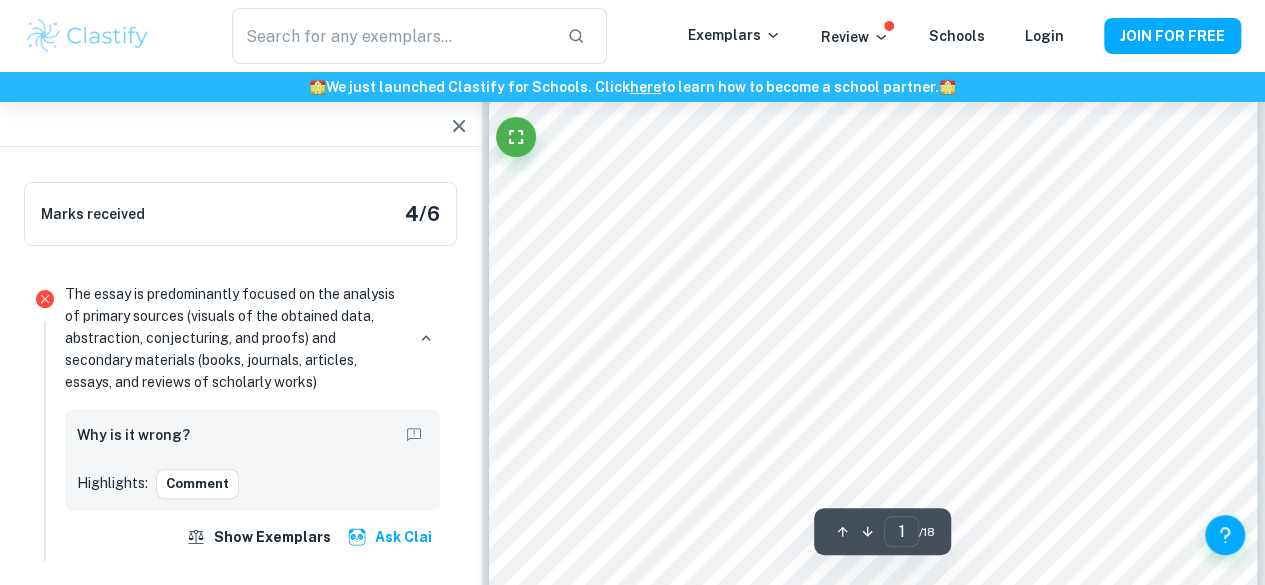 click on "The essay is predominantly focused on the analysis of primary sources (visuals of the obtained data, abstraction, conjecturing, and proofs) and secondary materials (books, journals, articles, essays, and reviews of scholarly works)" at bounding box center (234, 338) 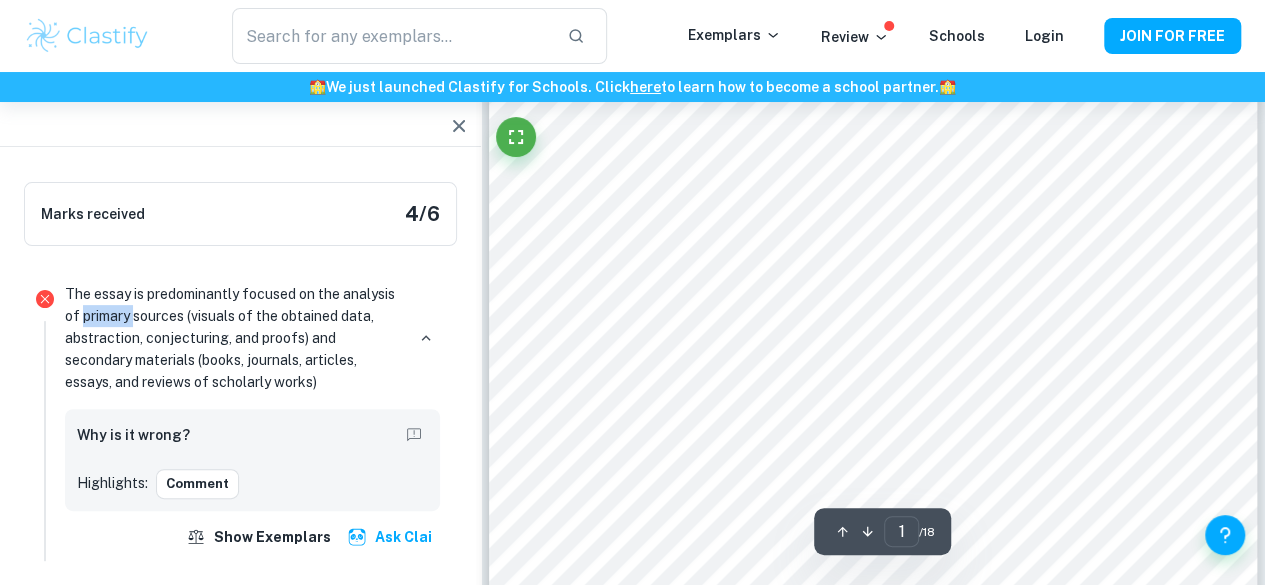 click on "The essay is predominantly focused on the analysis of primary sources (visuals of the obtained data, abstraction, conjecturing, and proofs) and secondary materials (books, journals, articles, essays, and reviews of scholarly works)" at bounding box center [234, 338] 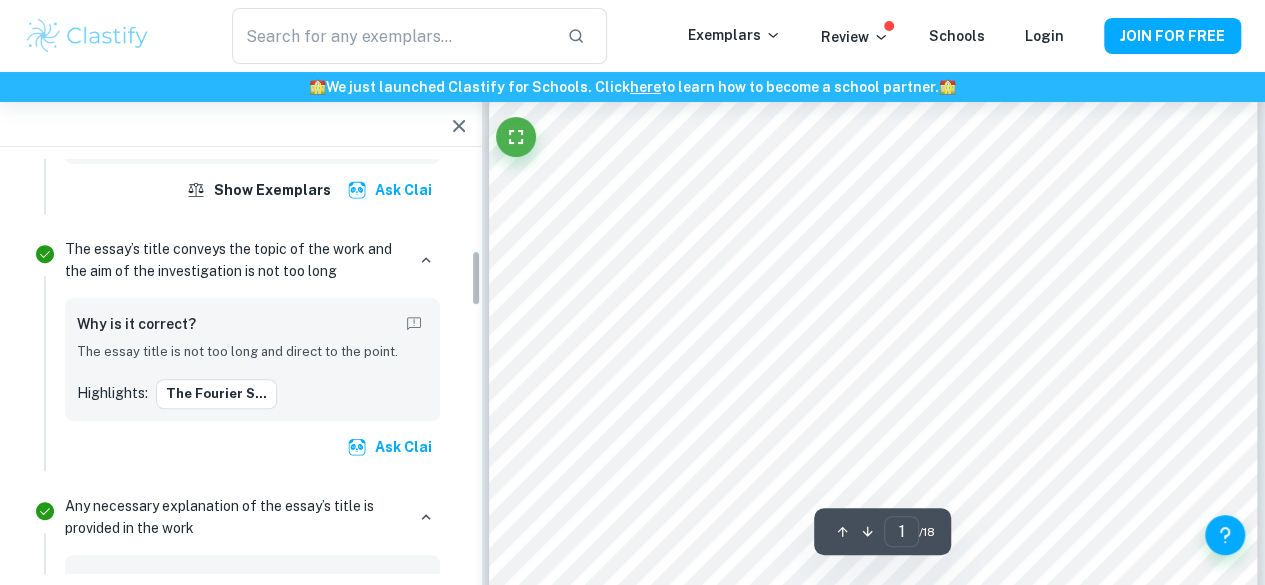scroll, scrollTop: 670, scrollLeft: 0, axis: vertical 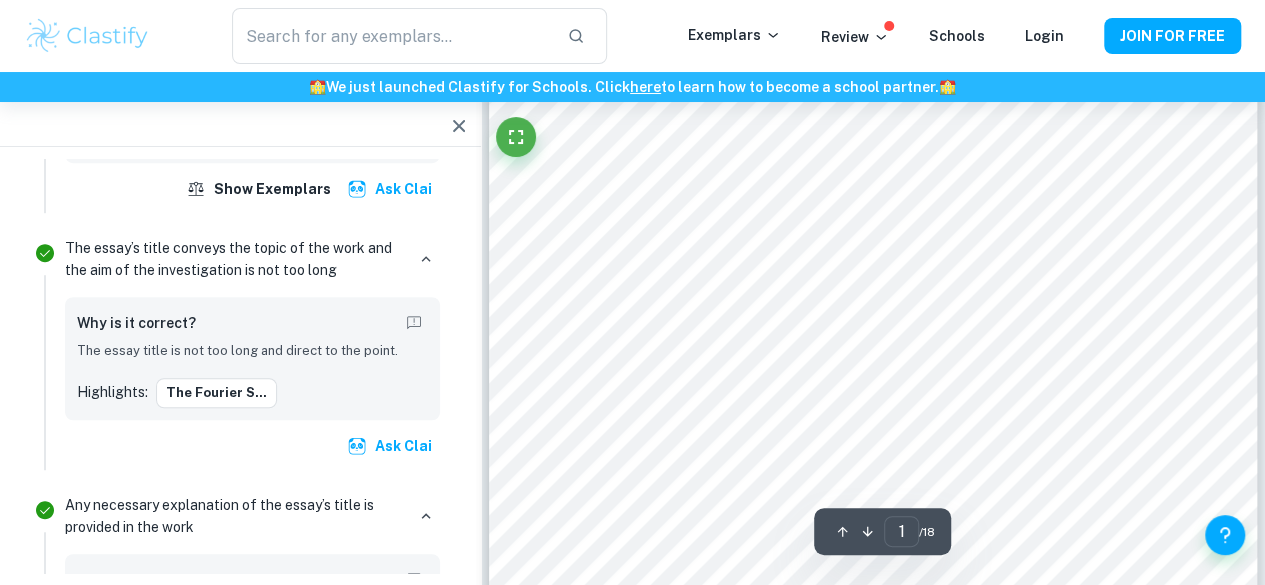 click on "The essay’s title conveys the topic of the work and the aim of the investigation is not too long" at bounding box center [234, 259] 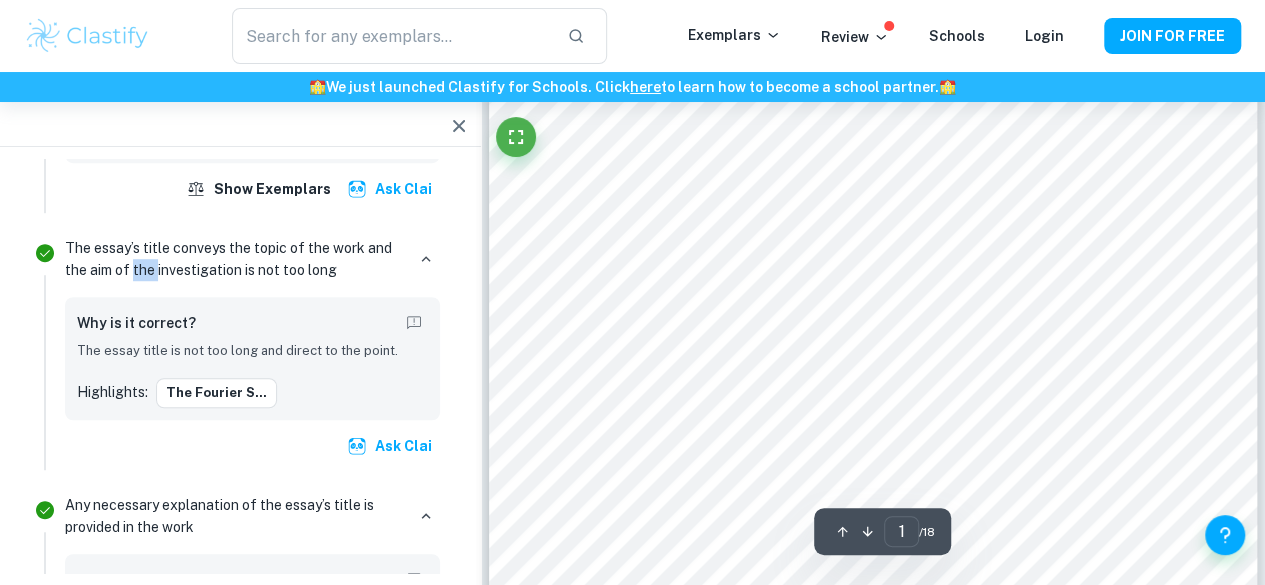 click on "The essay’s title conveys the topic of the work and the aim of the investigation is not too long" at bounding box center [234, 259] 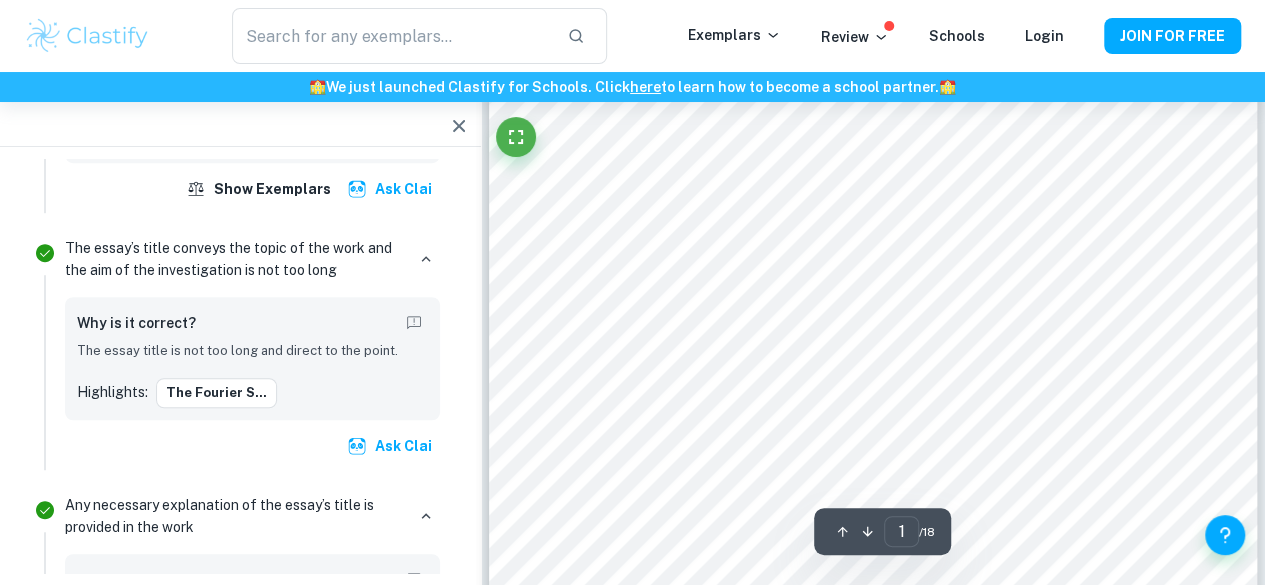 click on "The essay’s title conveys the topic of the work and the aim of the investigation is not too long" at bounding box center [234, 259] 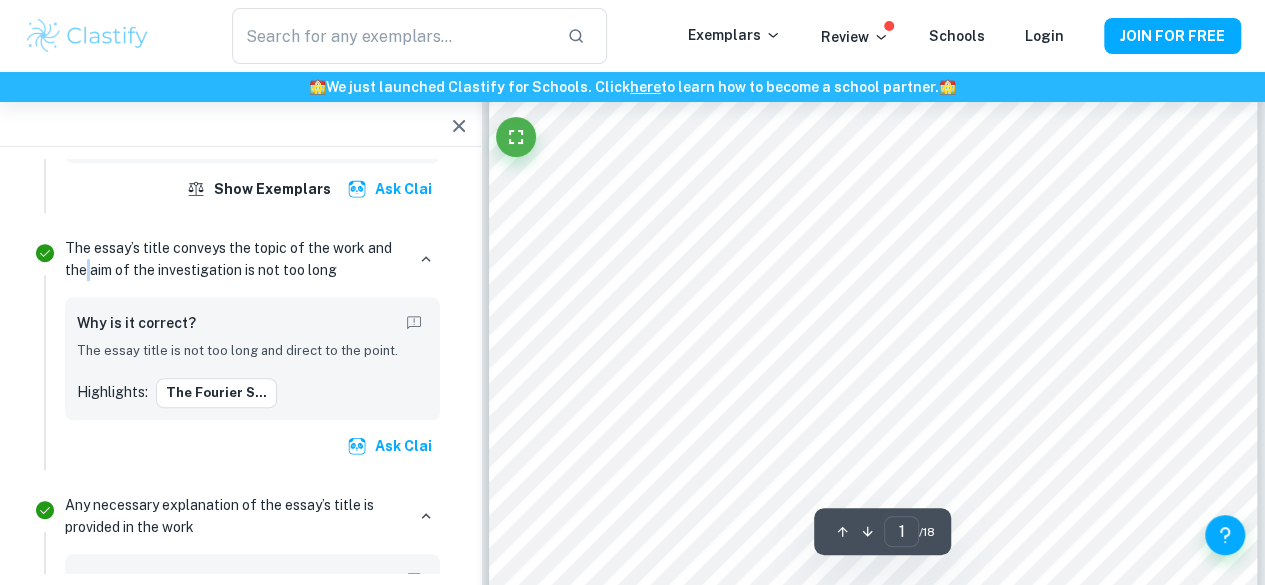 click on "The essay’s title conveys the topic of the work and the aim of the investigation is not too long" at bounding box center (234, 259) 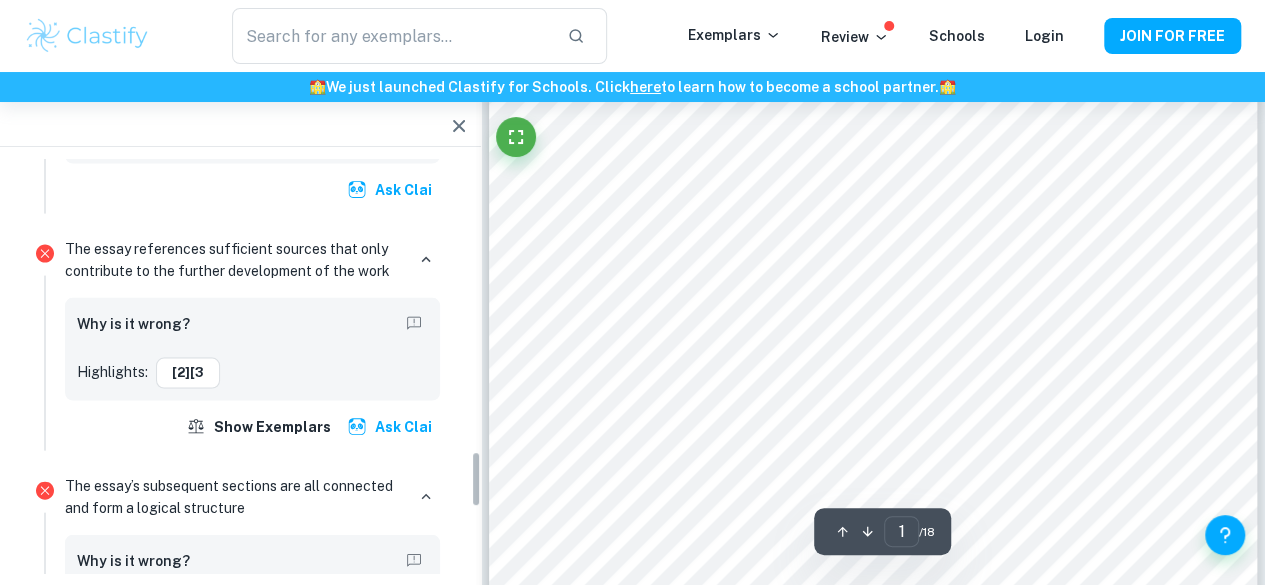 scroll, scrollTop: 2126, scrollLeft: 0, axis: vertical 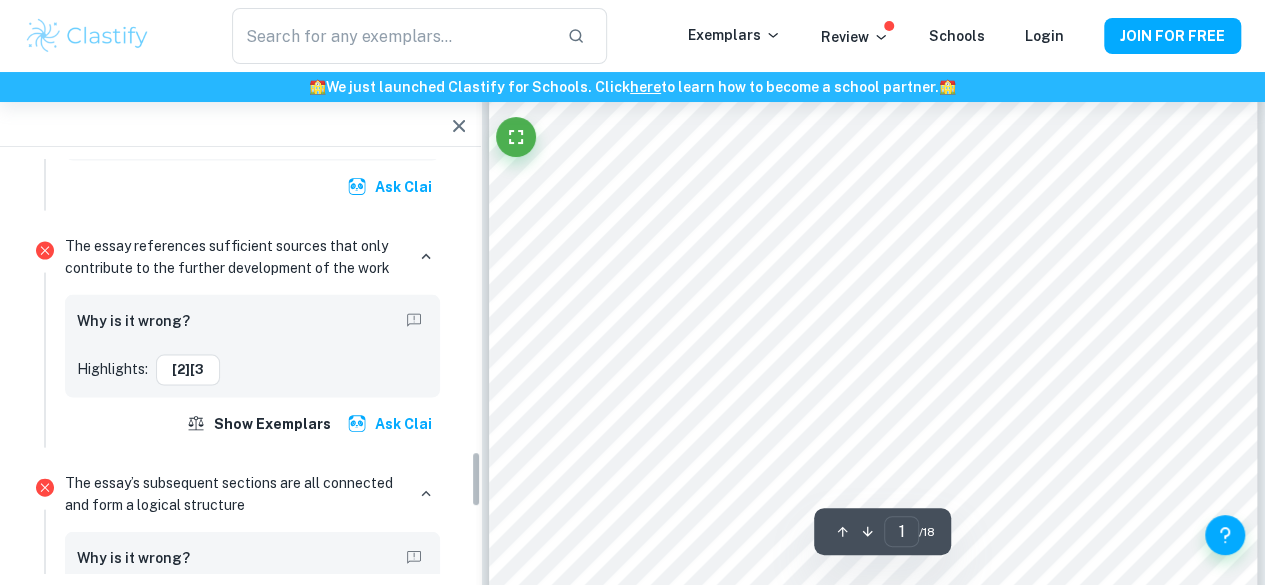 click on "The essay references sufficient sources that only contribute to the further development of the work" at bounding box center (234, 256) 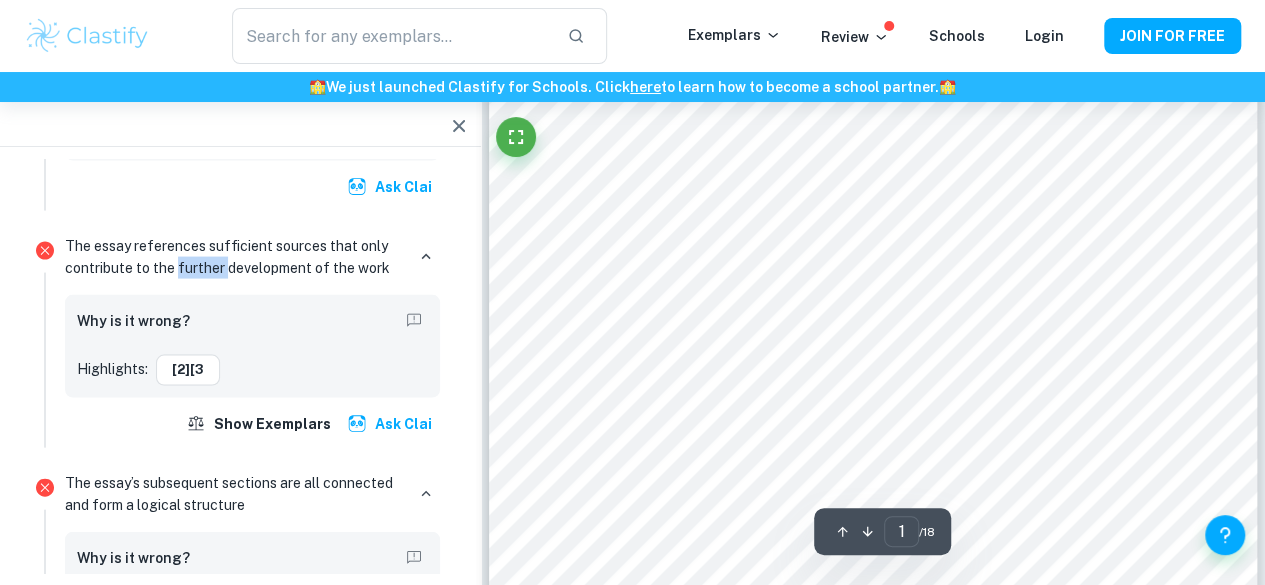 click on "The essay references sufficient sources that only contribute to the further development of the work" at bounding box center (234, 256) 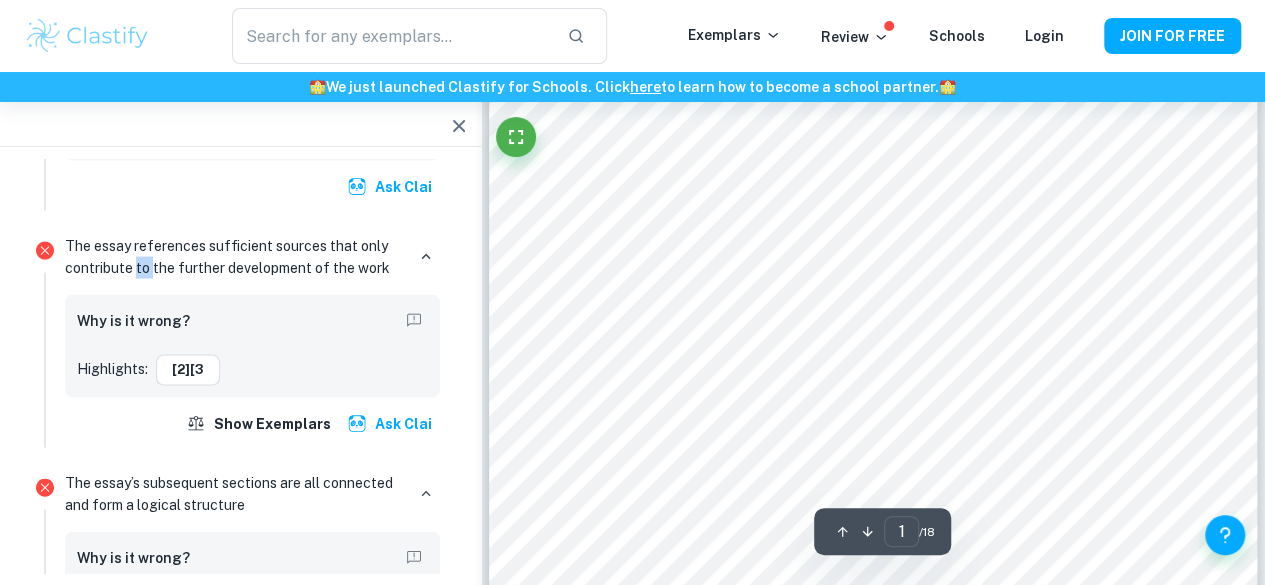 click on "The essay references sufficient sources that only contribute to the further development of the work" at bounding box center [234, 256] 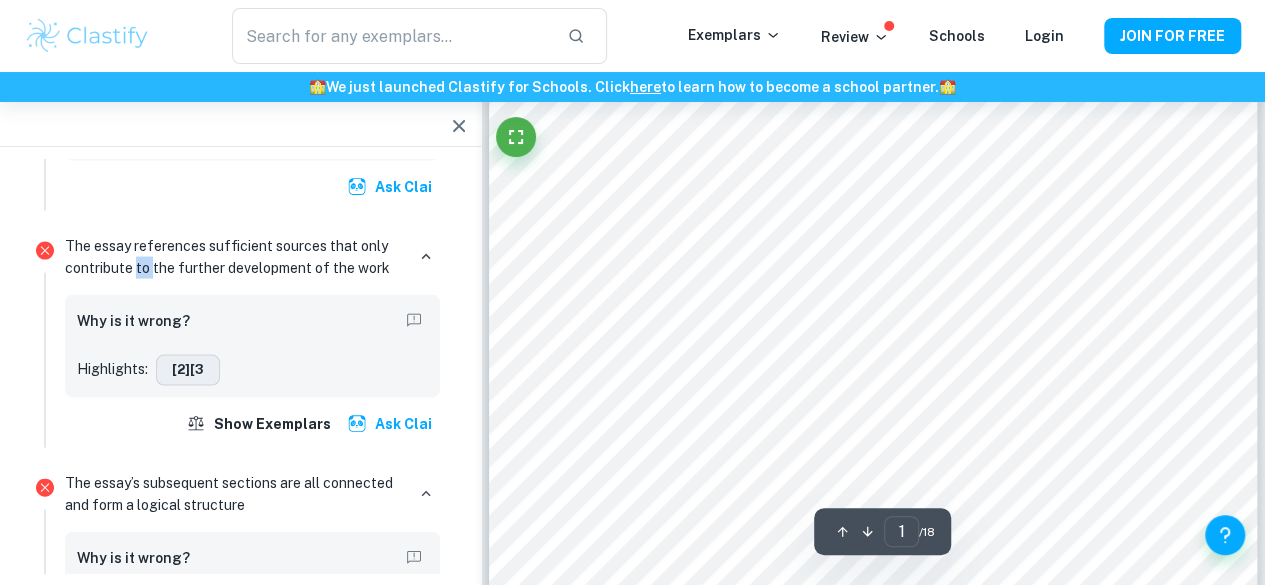 click on "[2][3" at bounding box center (188, 369) 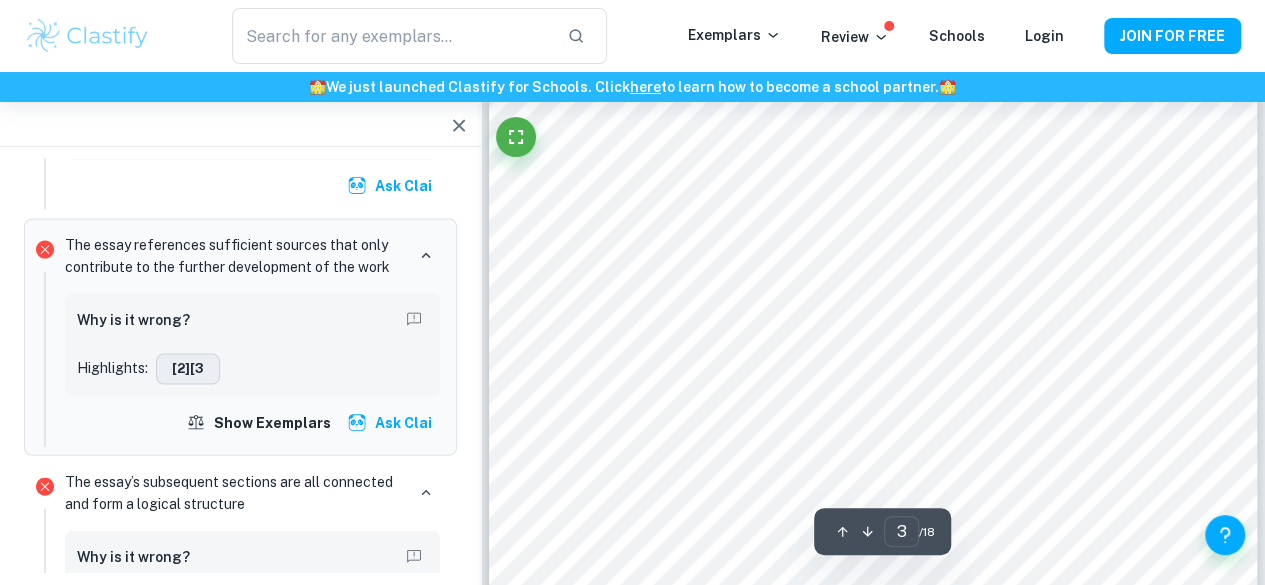 scroll, scrollTop: 2383, scrollLeft: 0, axis: vertical 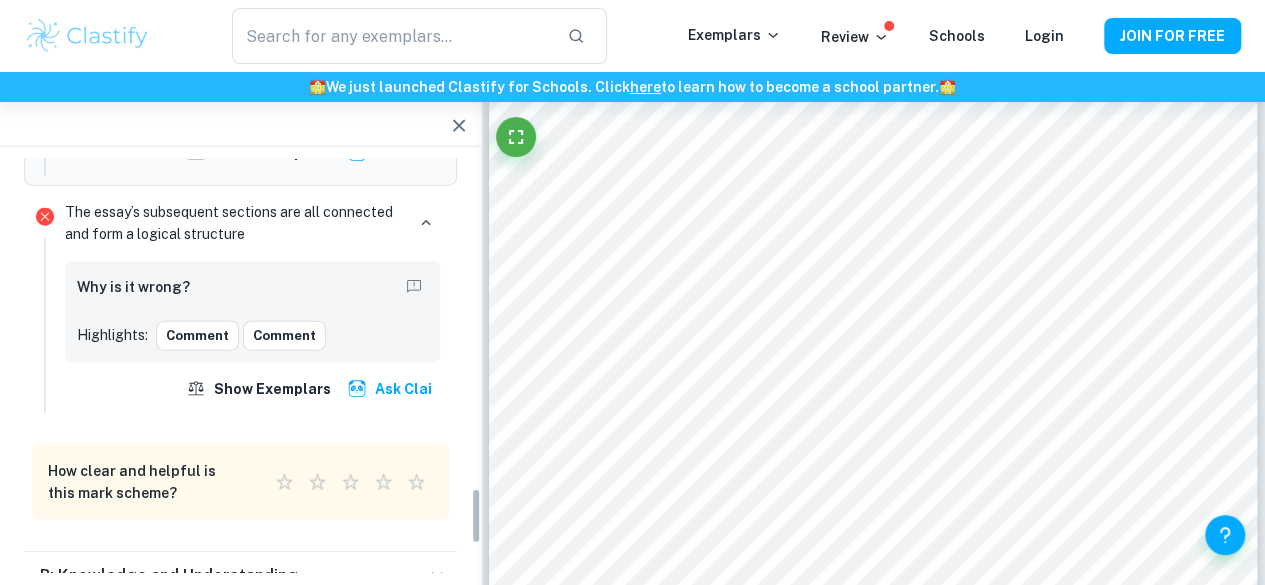 click on "Why is it wrong? Highlights:   Comment Comment" at bounding box center [252, 312] 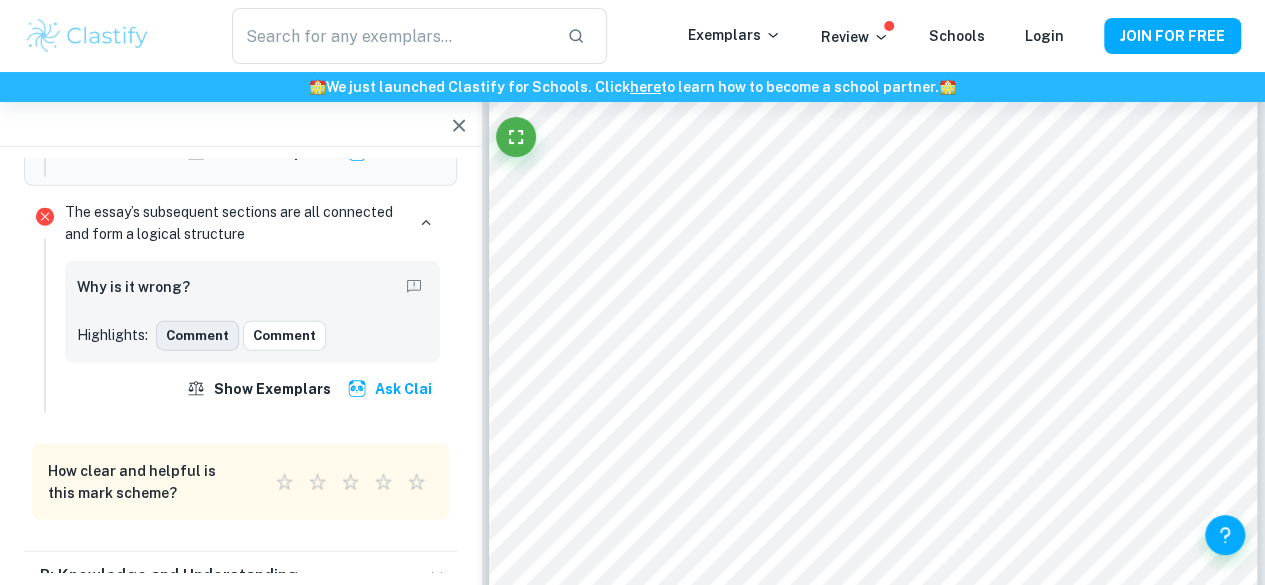 click on "Comment" at bounding box center [197, 336] 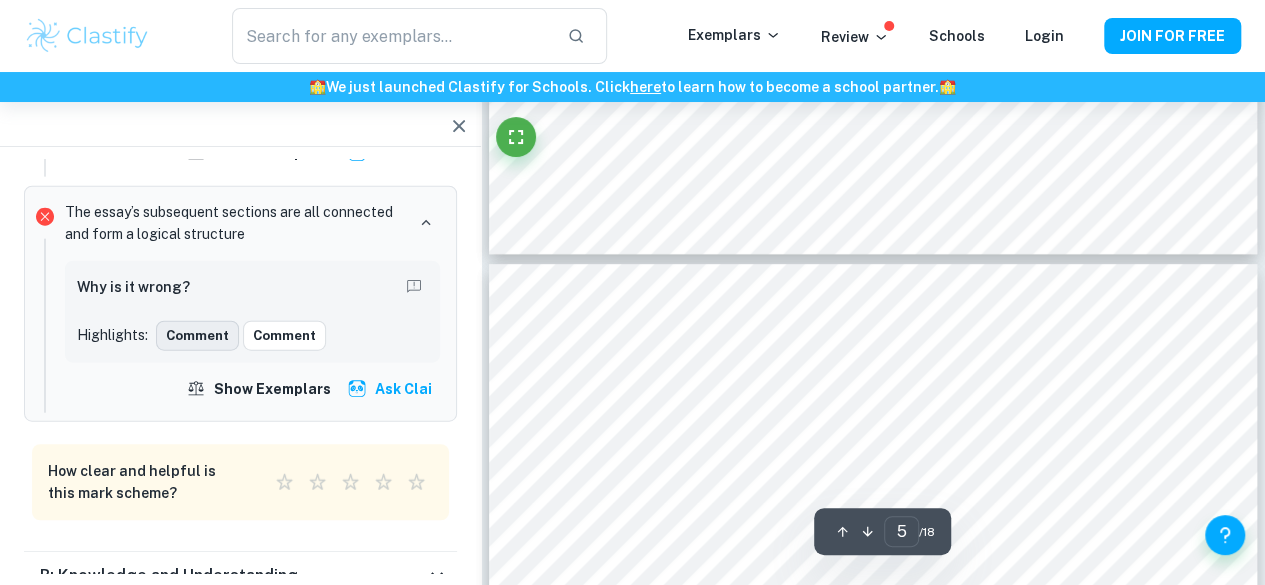 scroll, scrollTop: 4224, scrollLeft: 0, axis: vertical 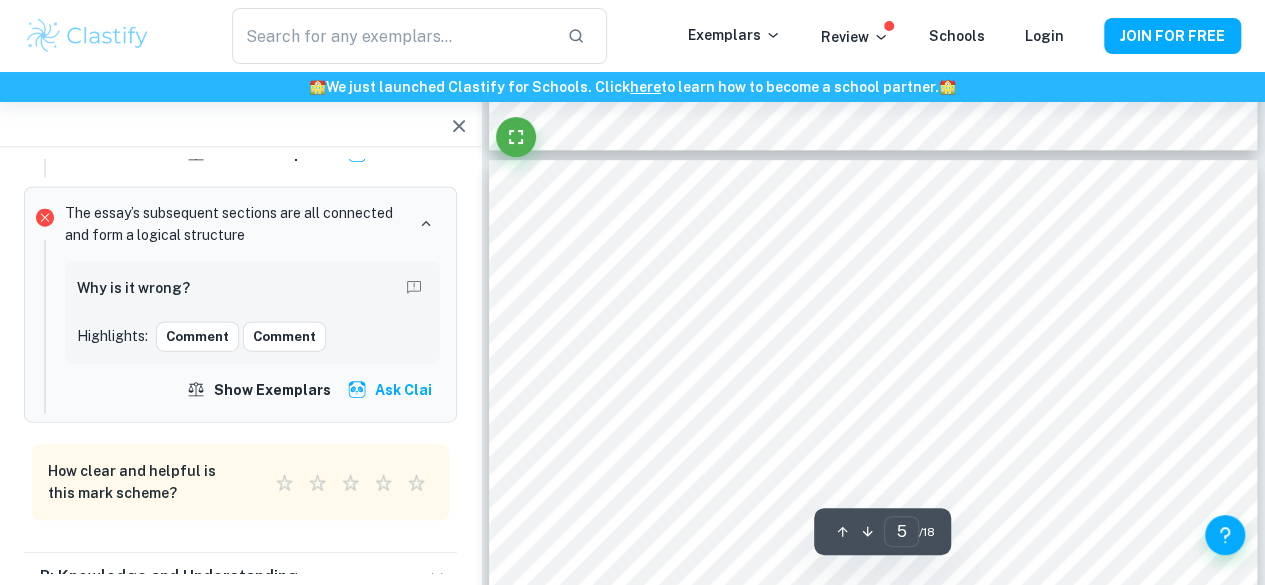 click at bounding box center (481, -4122) 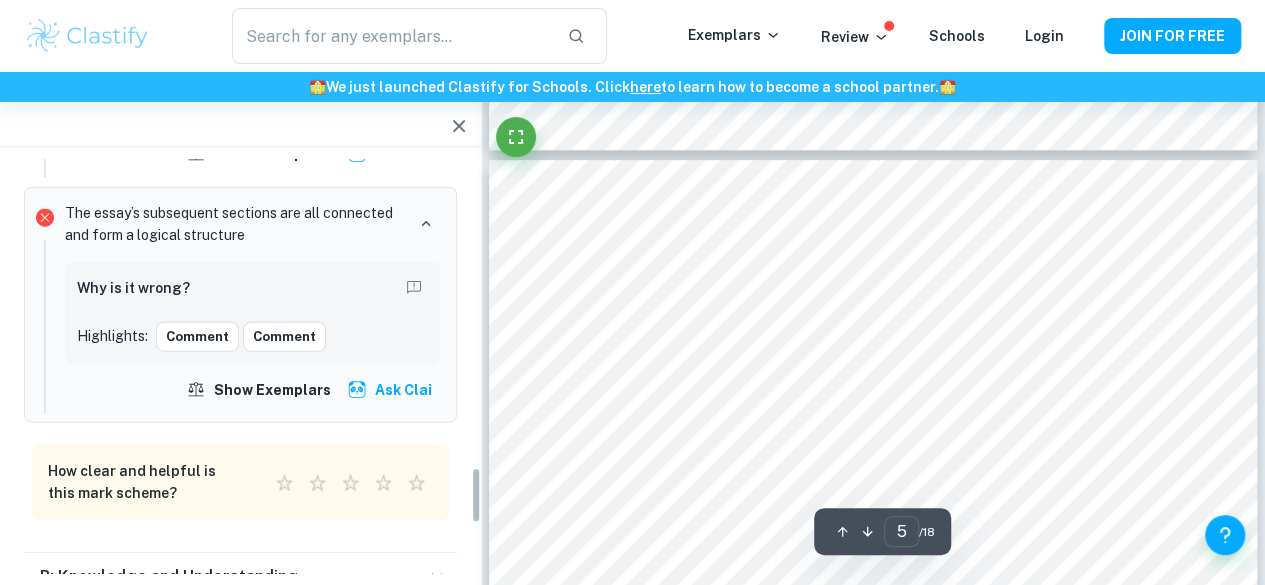 scroll, scrollTop: 2245, scrollLeft: 0, axis: vertical 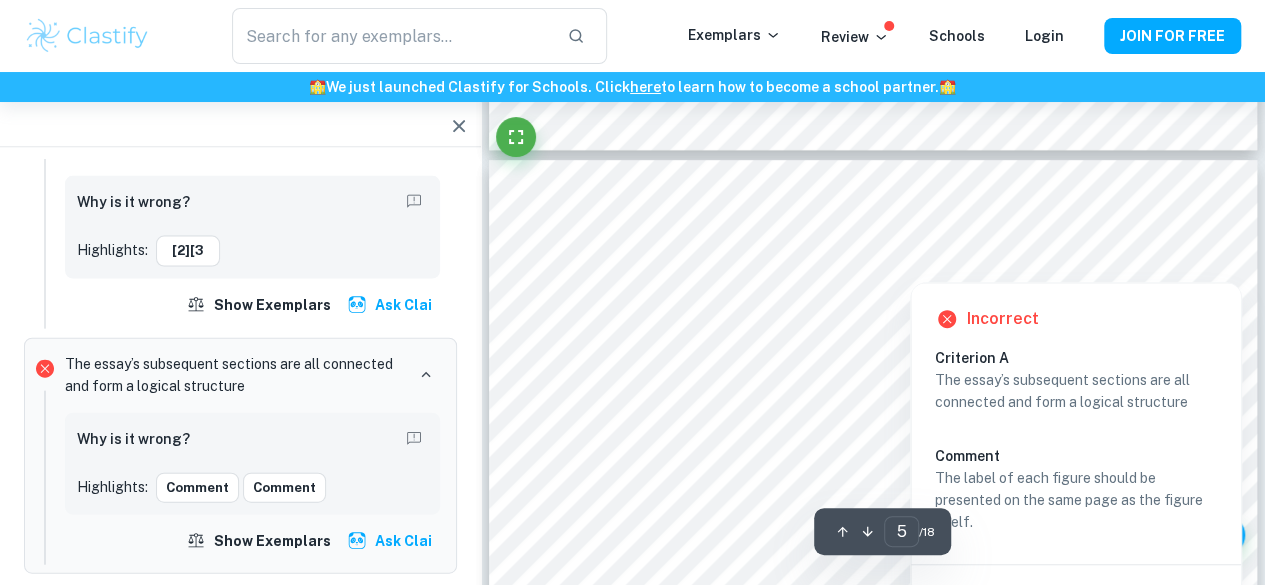 click at bounding box center (998, 263) 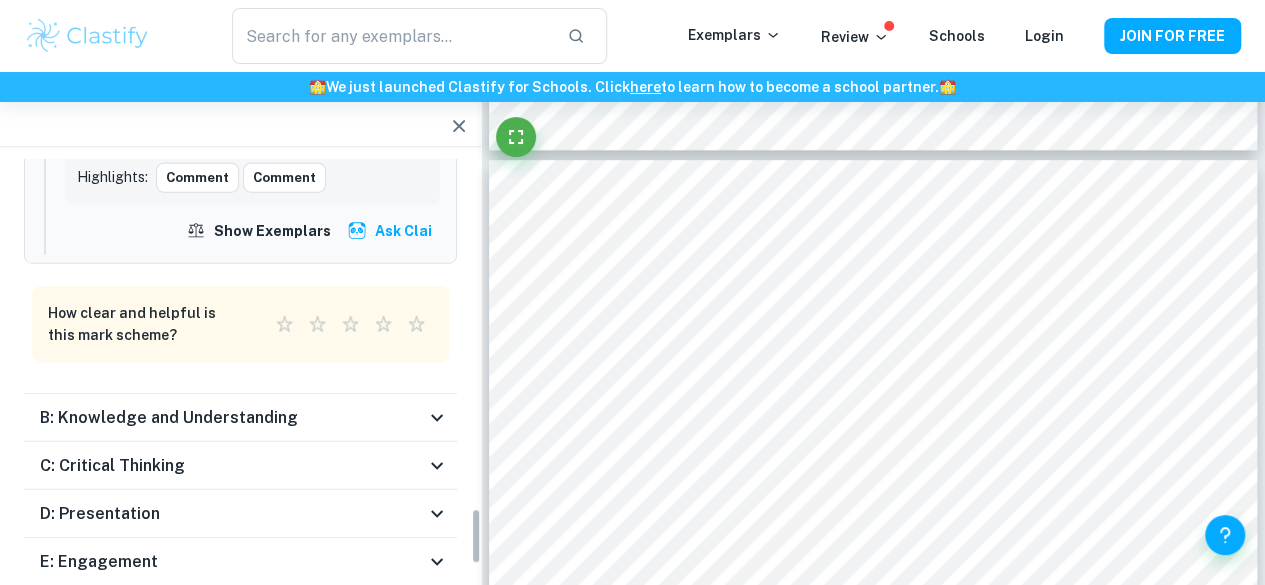 scroll, scrollTop: 2544, scrollLeft: 0, axis: vertical 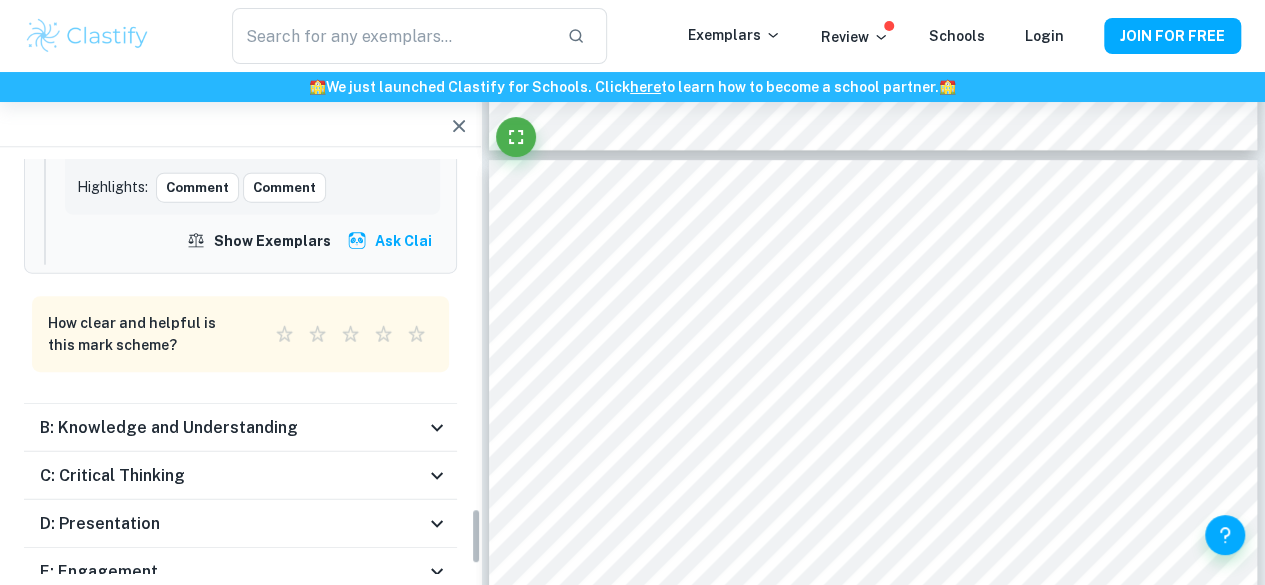 click on "B: Knowledge and Understanding" at bounding box center (240, 428) 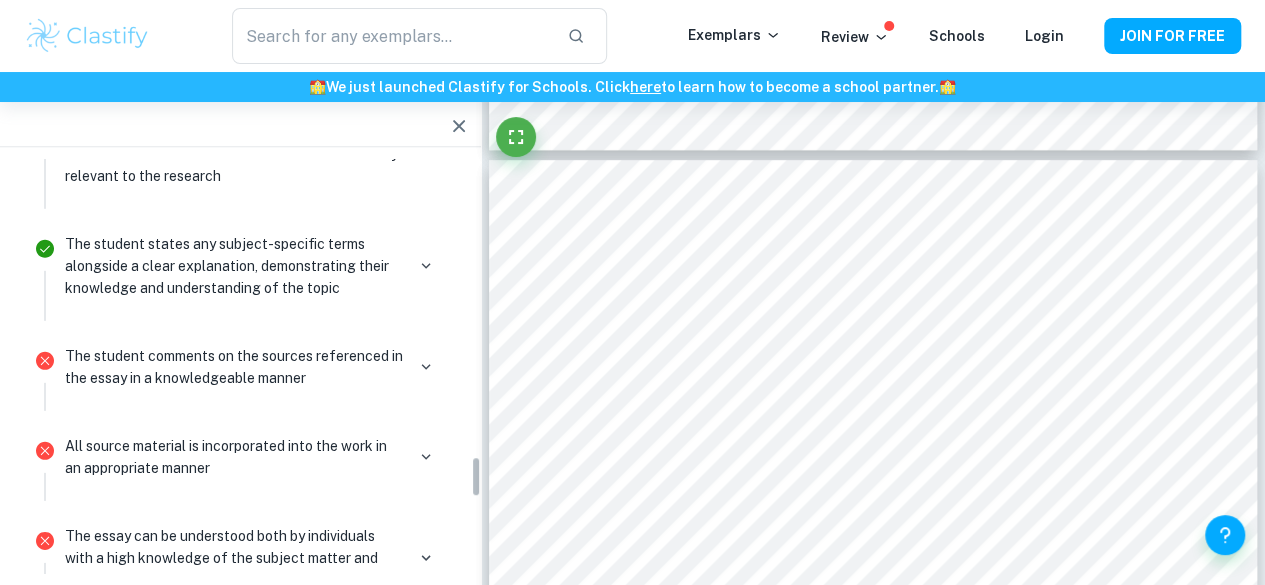 scroll, scrollTop: 3016, scrollLeft: 0, axis: vertical 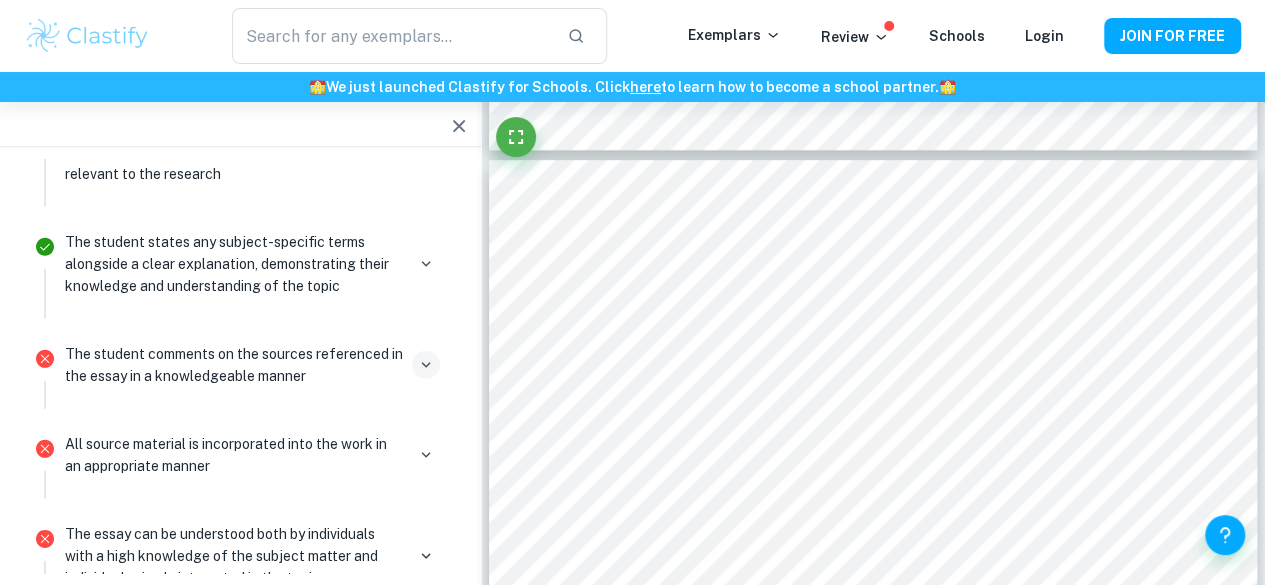 click 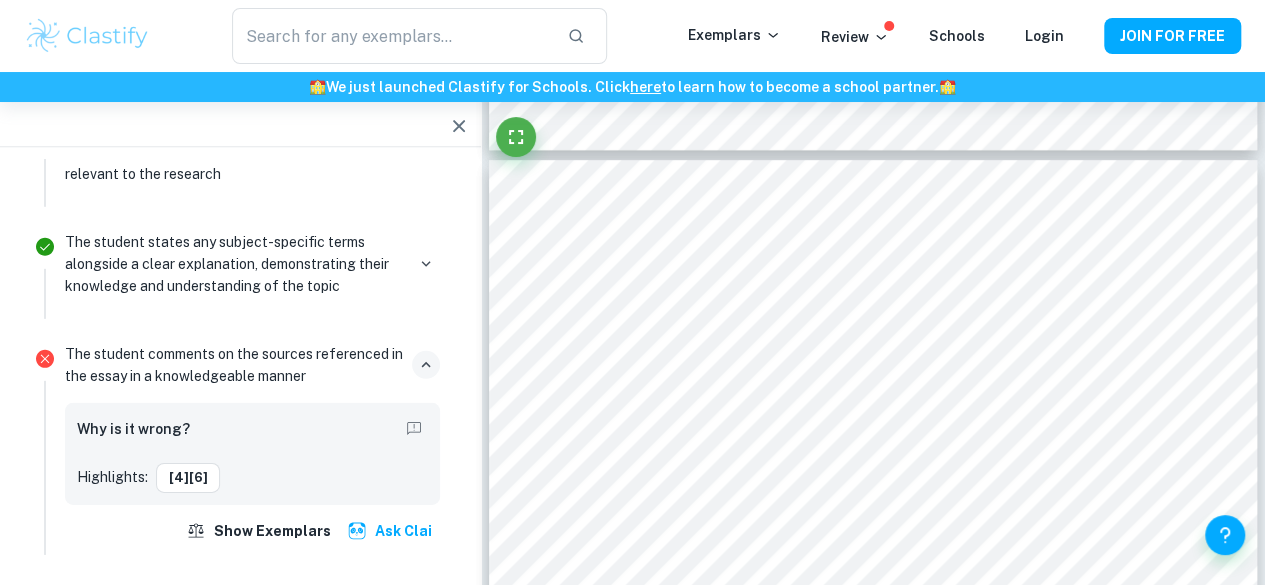 click on "Why is it wrong? Highlights:    [4][6]" at bounding box center (252, 454) 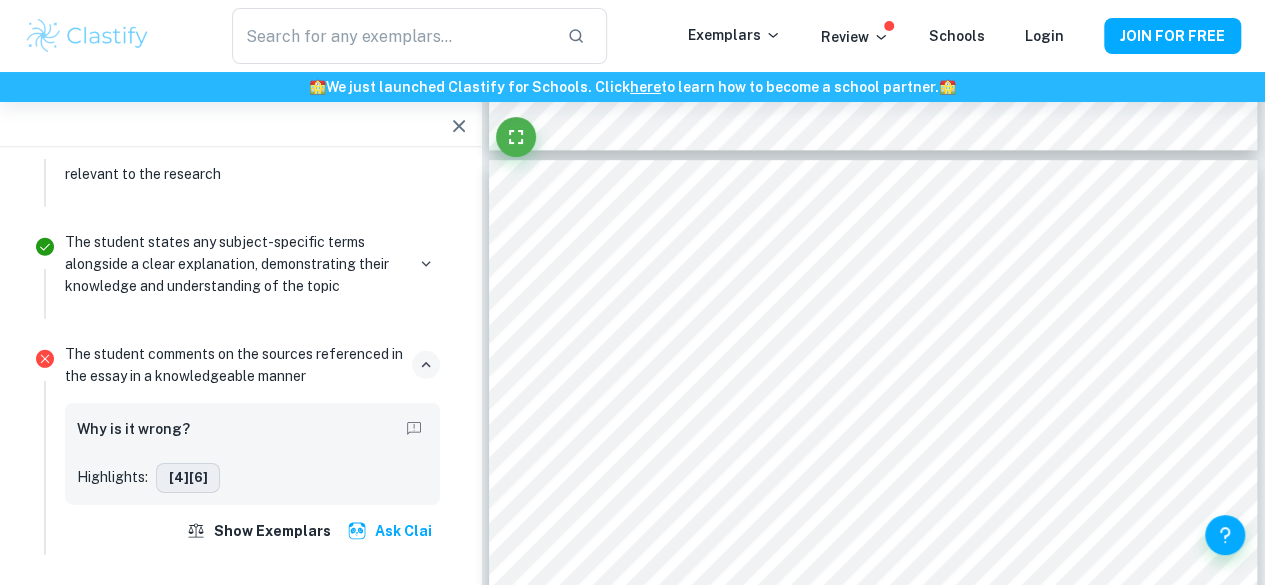 click on "[4][6]" at bounding box center [188, 478] 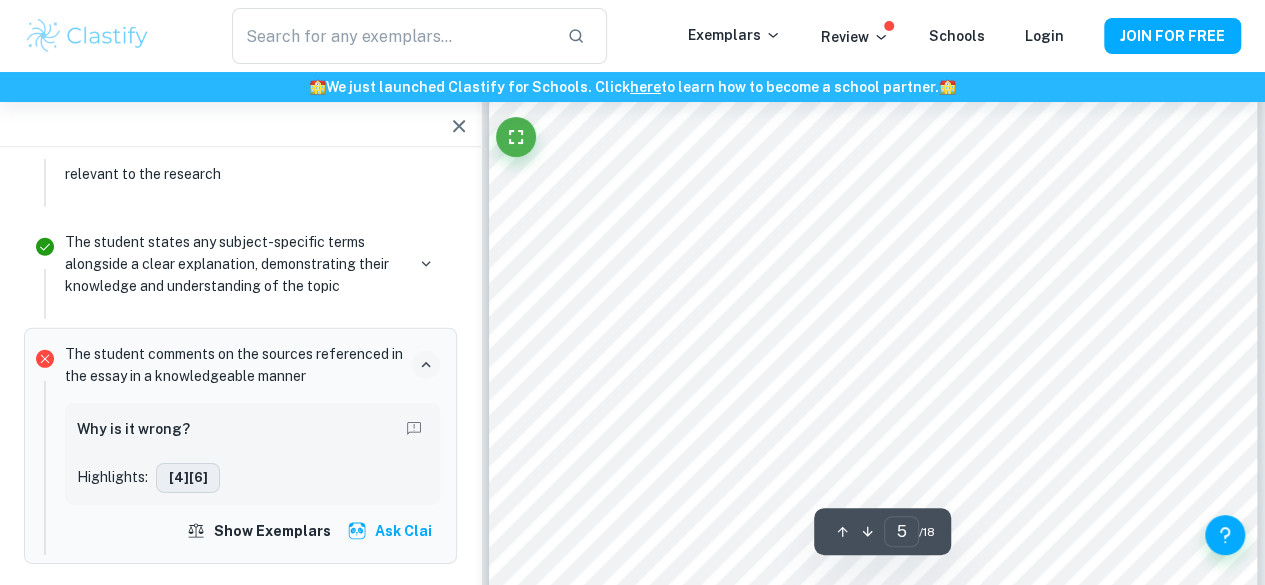 scroll, scrollTop: 4366, scrollLeft: 0, axis: vertical 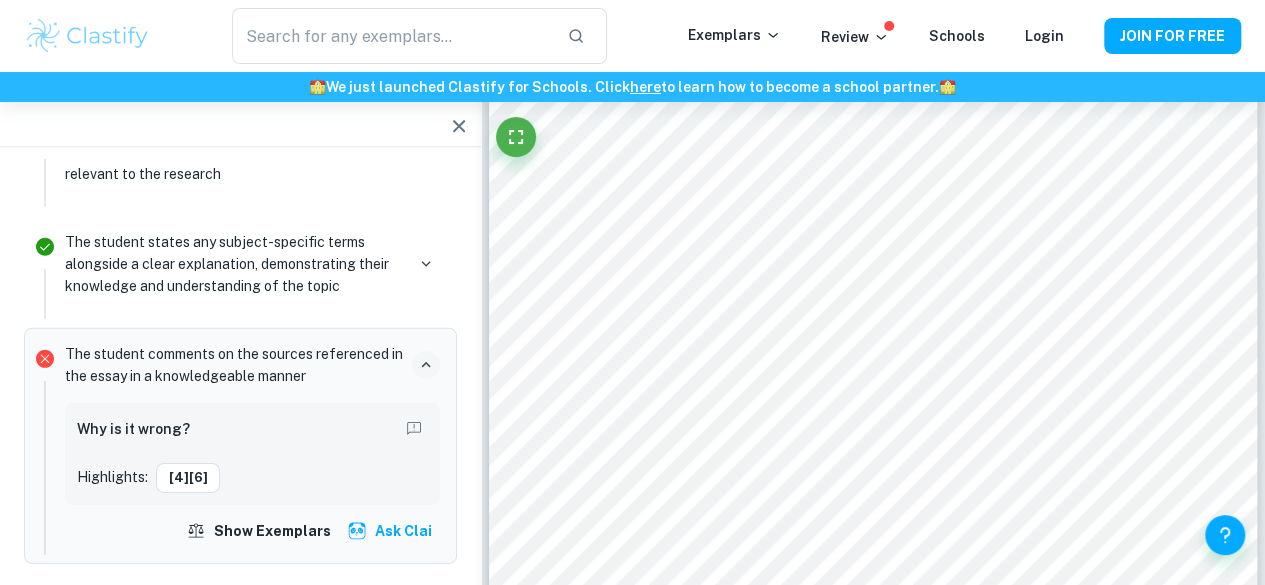 click on "Why is it wrong?" at bounding box center (252, 431) 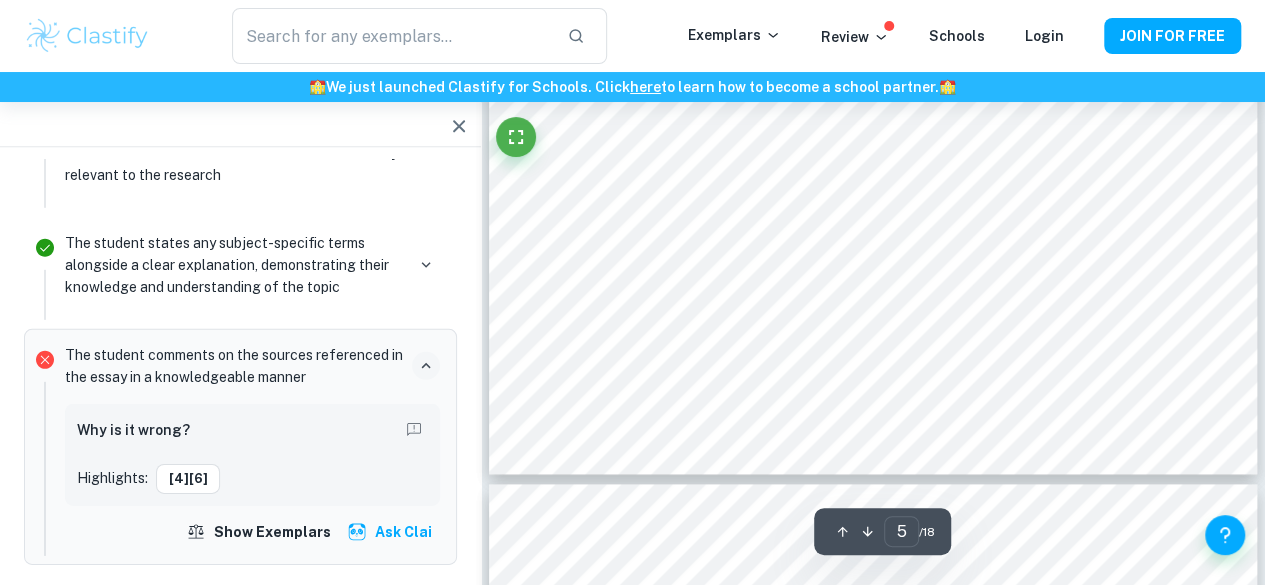 scroll, scrollTop: 4902, scrollLeft: 0, axis: vertical 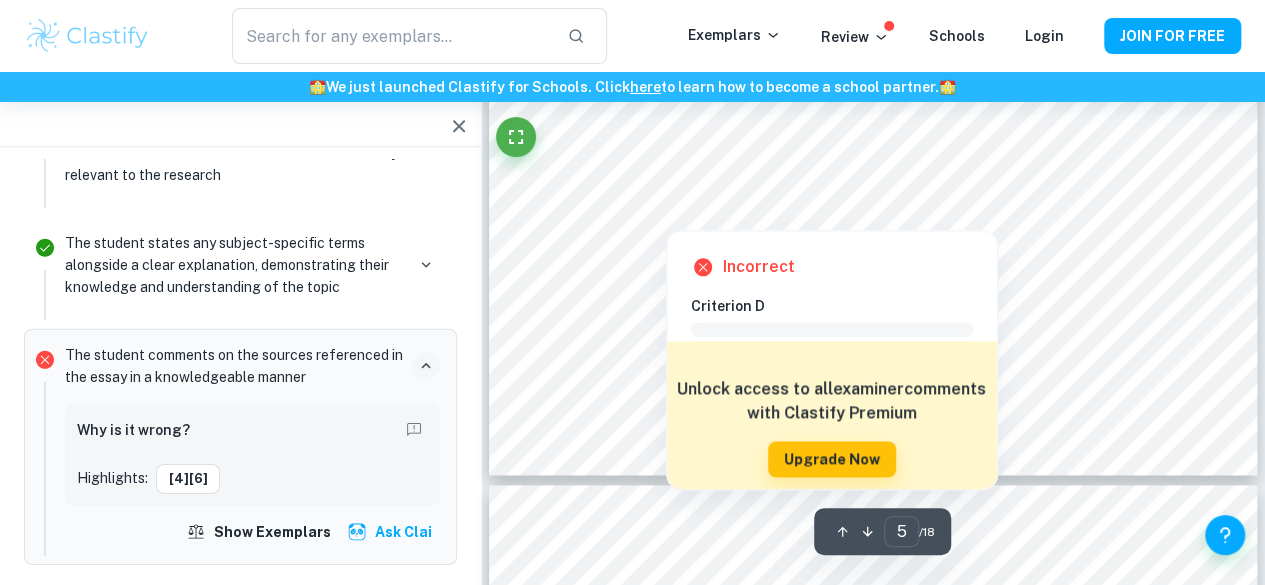 click on "Incorrect Criterion D Comment Unlock access to all  examiner  comments with Clastify Premium Upgrade Now" at bounding box center (832, 355) 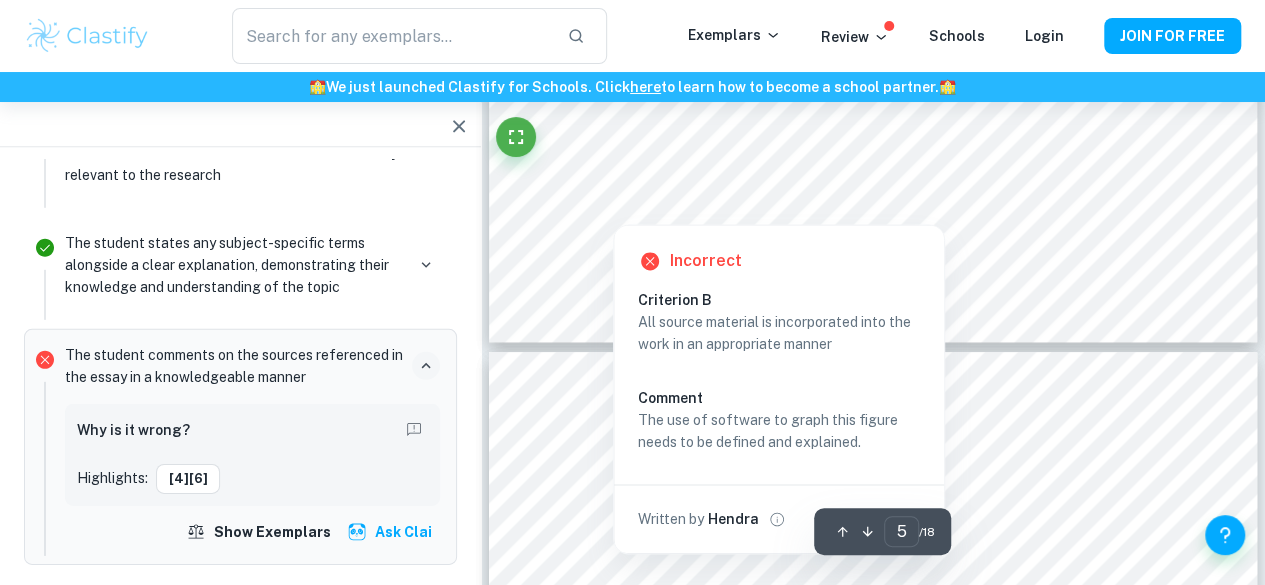 scroll, scrollTop: 5036, scrollLeft: 0, axis: vertical 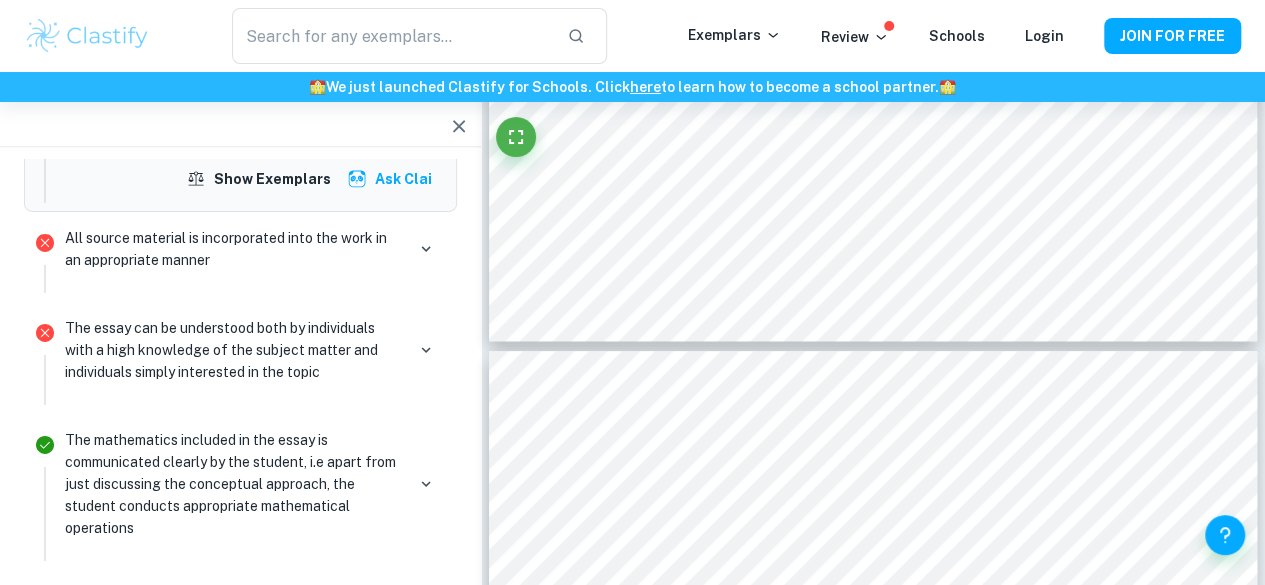click on "All source material is incorporated into the work in an appropriate manner" at bounding box center (234, 249) 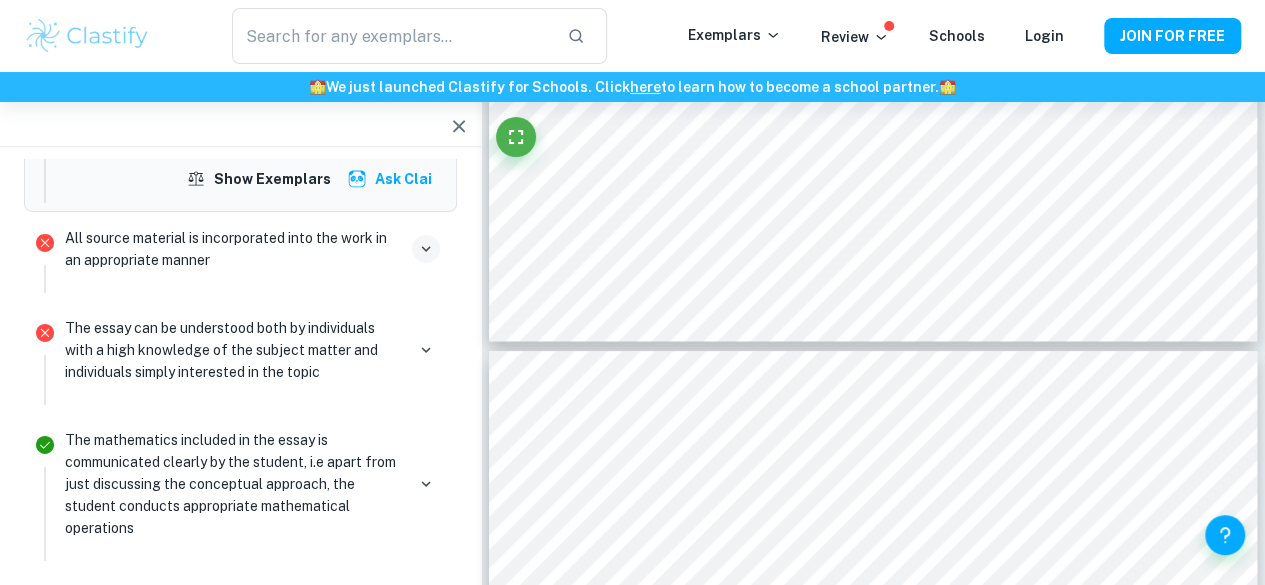 click 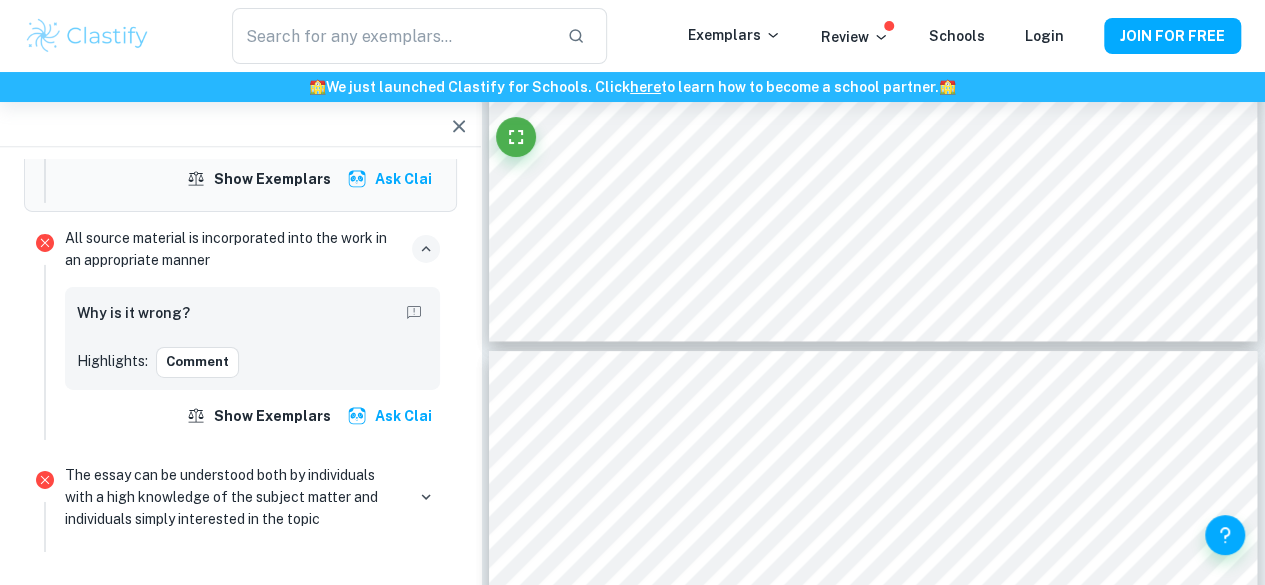 click on "Why is it wrong? Highlights:   Comment" at bounding box center (252, 338) 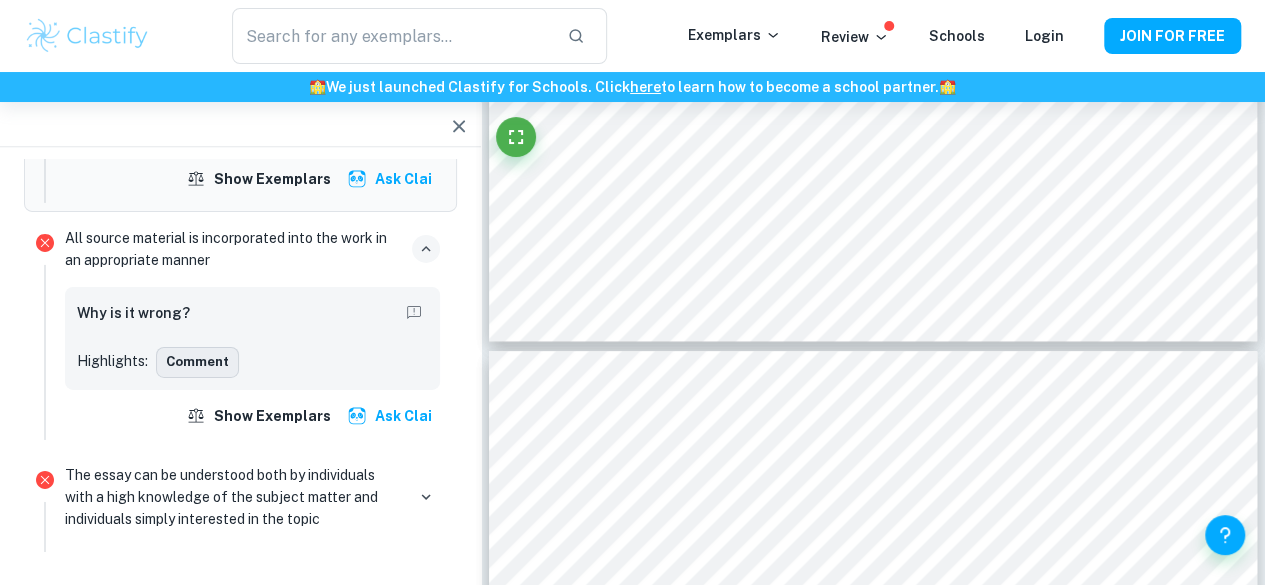 click on "Comment" at bounding box center (197, 362) 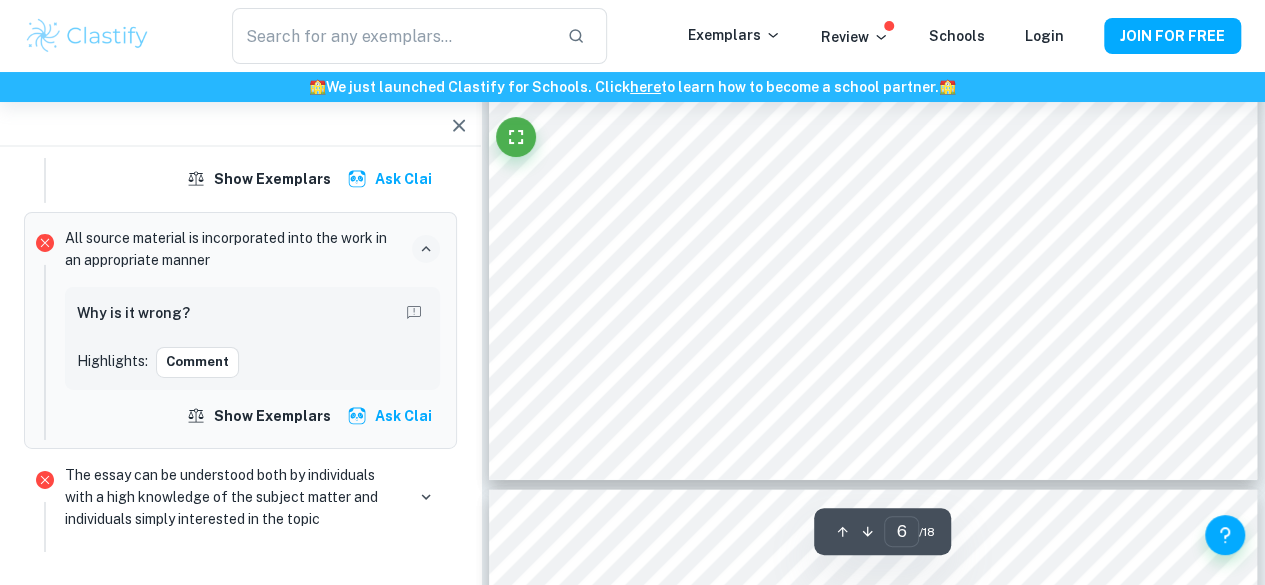 scroll, scrollTop: 5902, scrollLeft: 0, axis: vertical 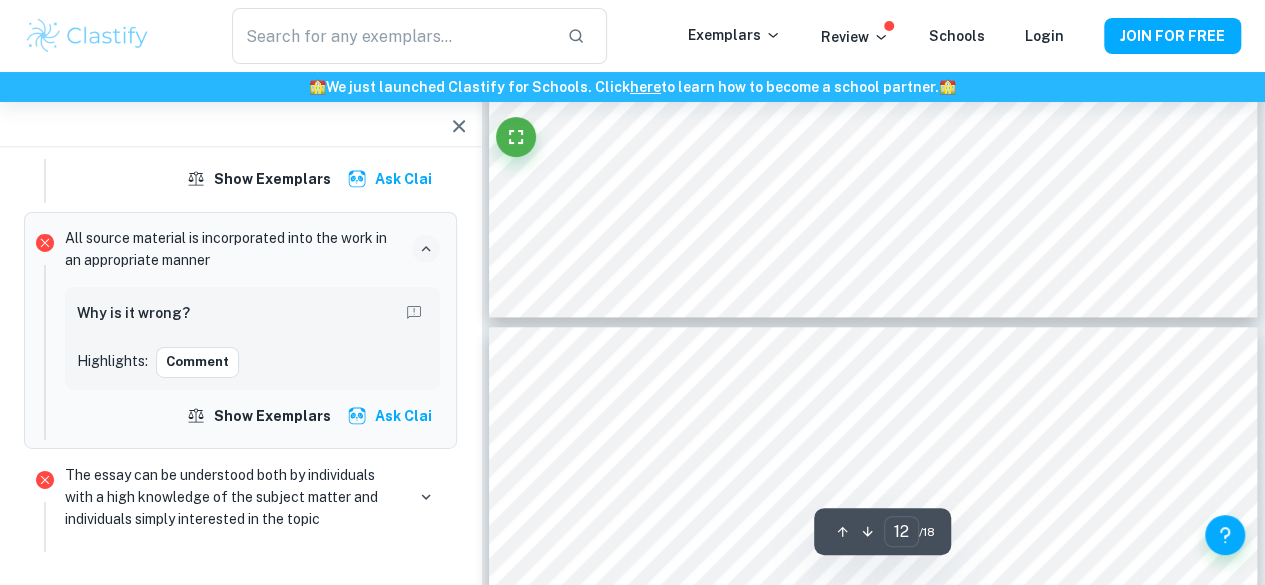 type on "13" 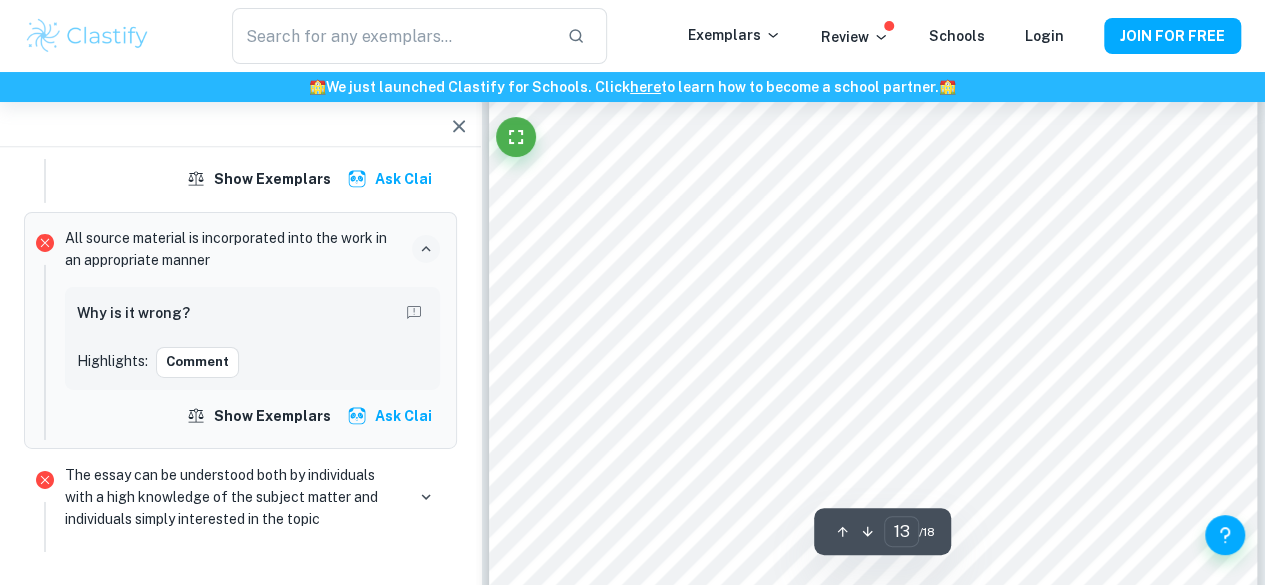 scroll, scrollTop: 12622, scrollLeft: 0, axis: vertical 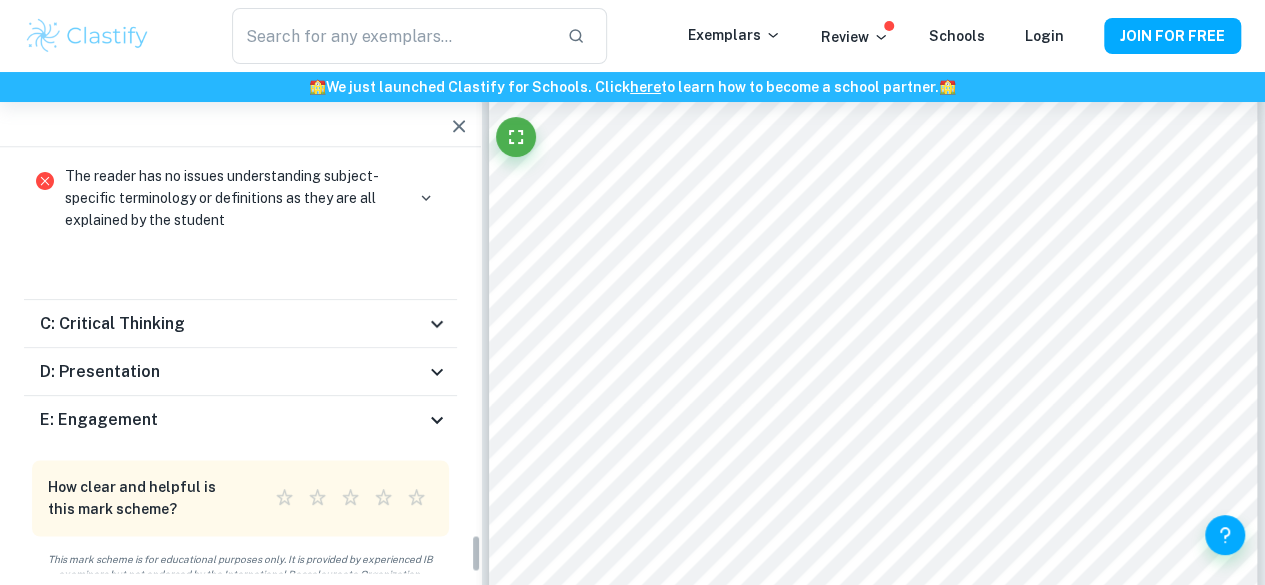 click on "C: Critical Thinking" at bounding box center (232, 324) 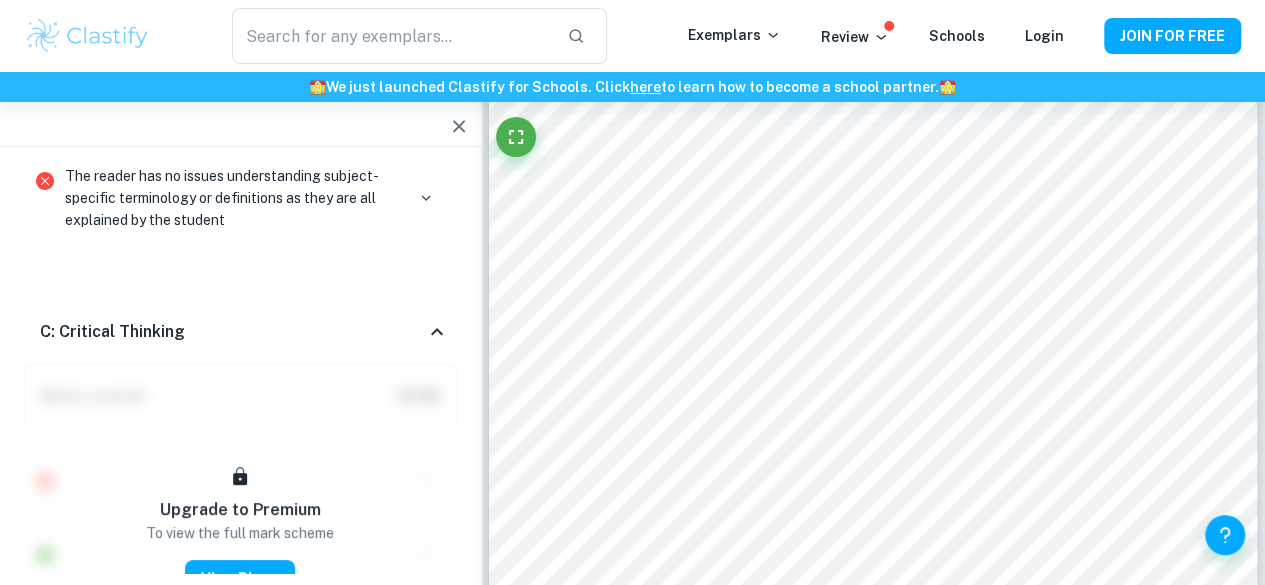 scroll, scrollTop: 4553, scrollLeft: 0, axis: vertical 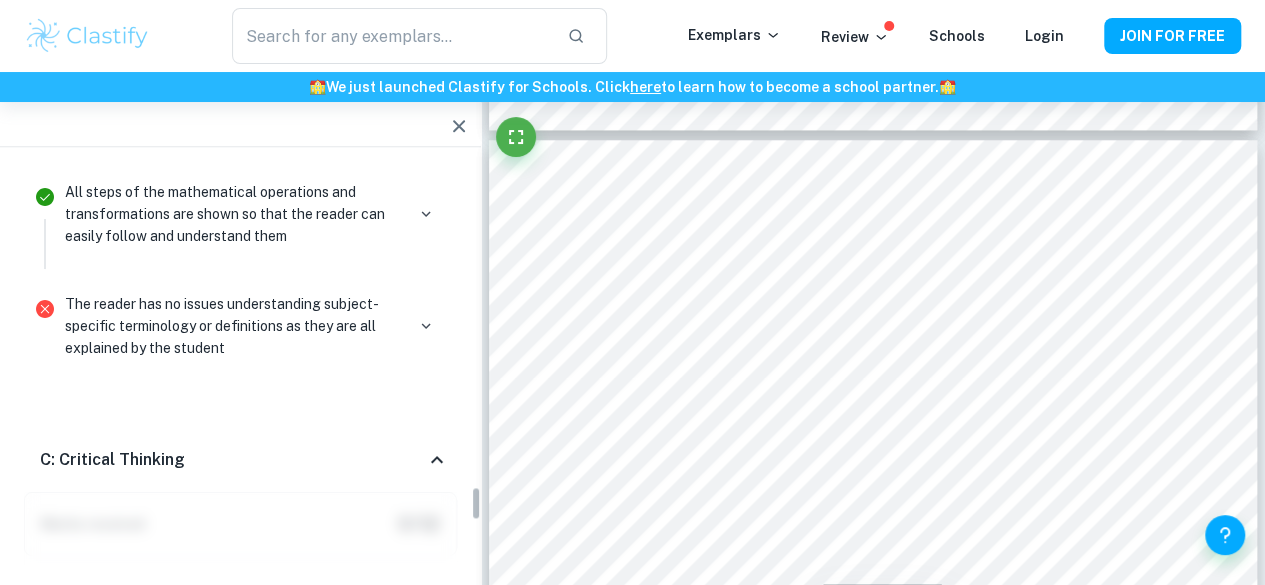 click on "C: Critical Thinking" at bounding box center [240, 460] 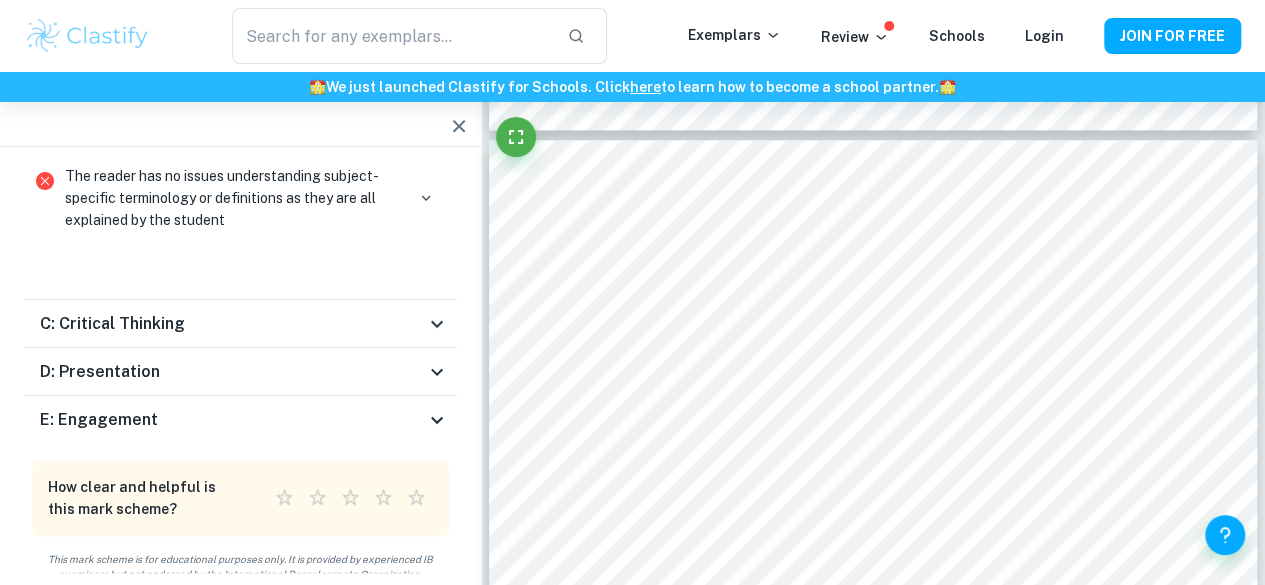 click on "E: Engagement" at bounding box center (240, 420) 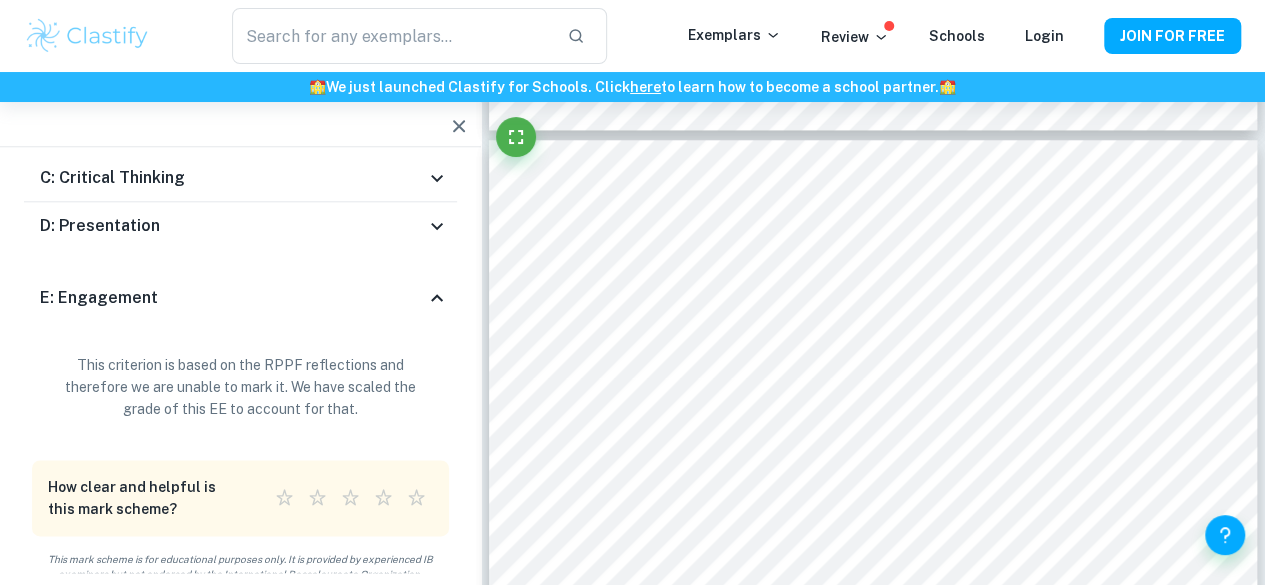 click on "E: Engagement" at bounding box center (232, 298) 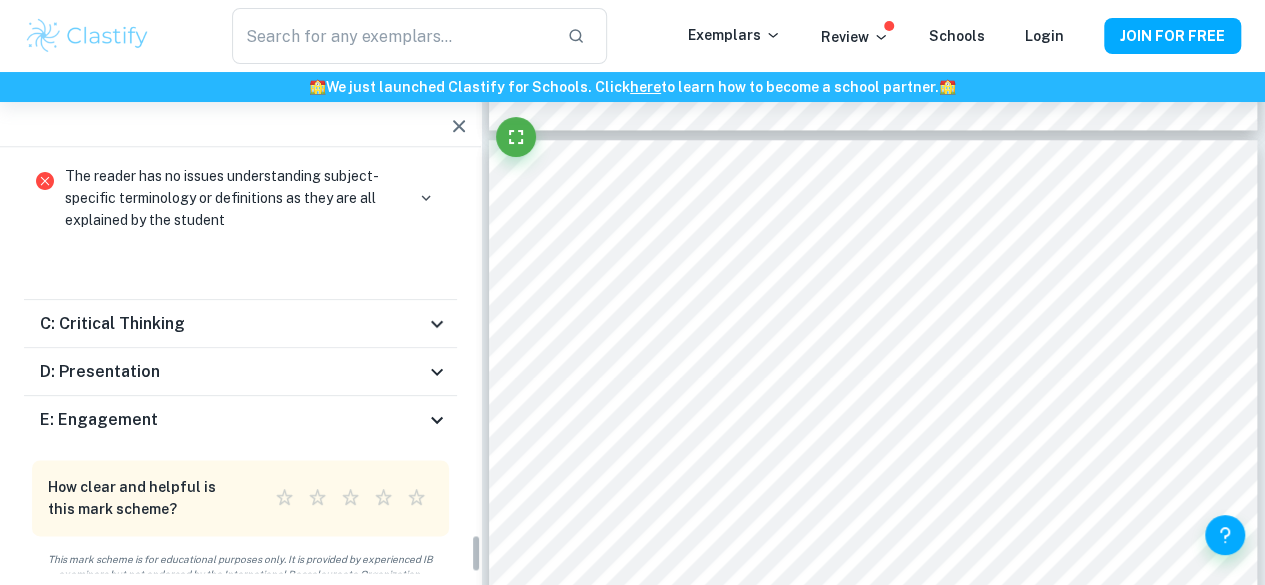 click on "D: Presentation" at bounding box center (232, 372) 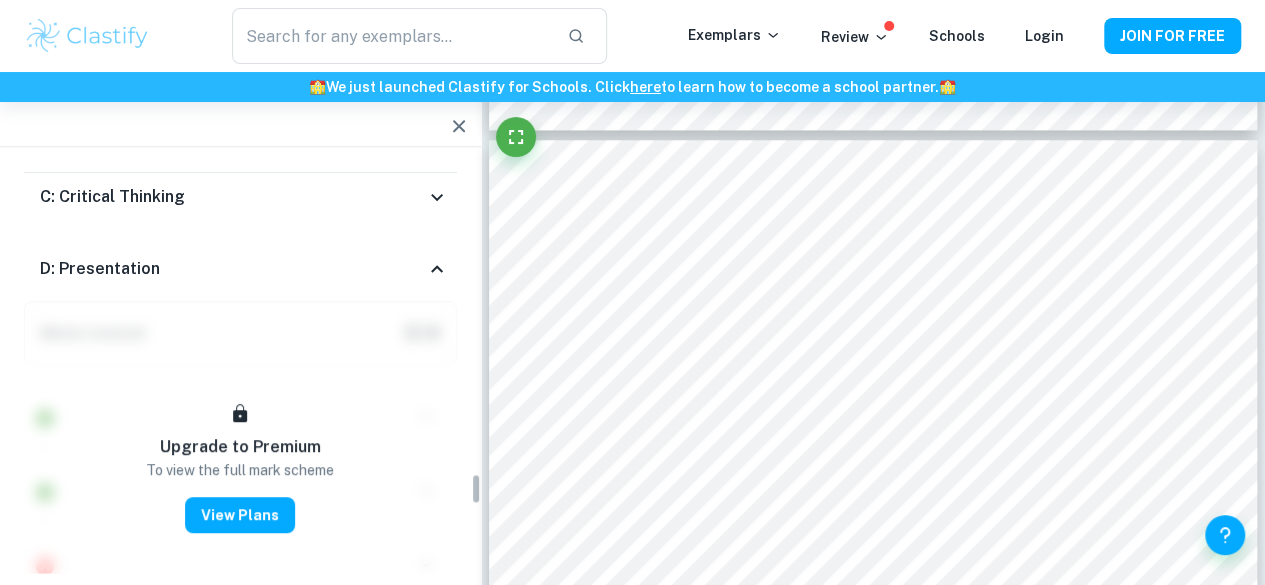 click on "D: Presentation" at bounding box center [240, 269] 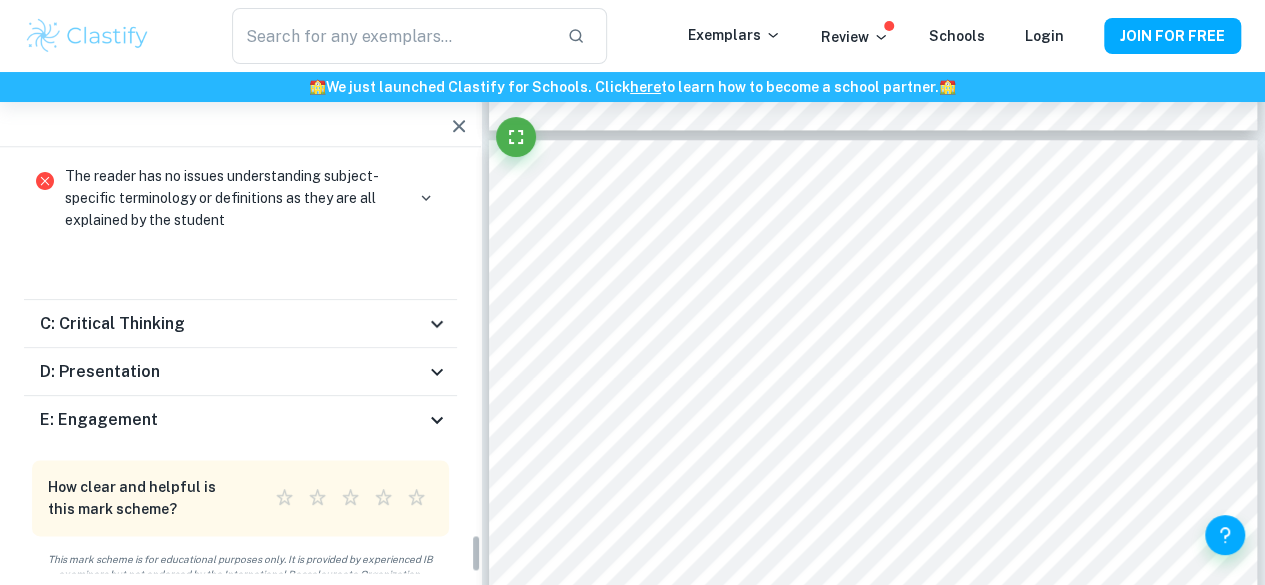 click on "The reader has no issues understanding subject-specific terminology or definitions as they are all explained by the student" at bounding box center (234, 198) 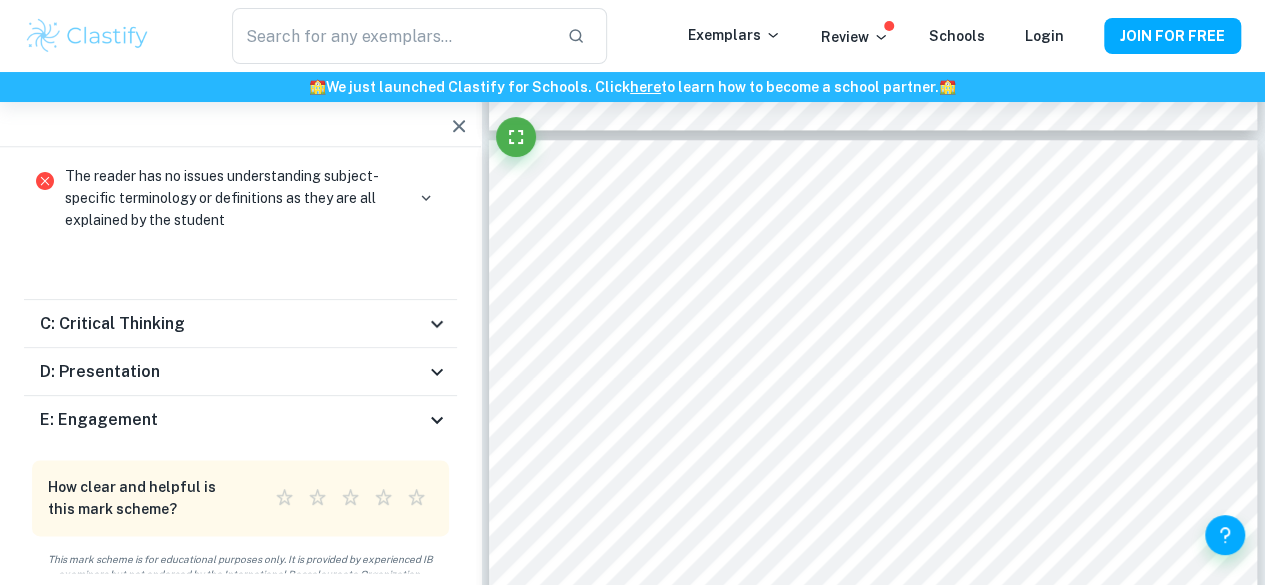 click on "C: Critical Thinking" at bounding box center (232, 324) 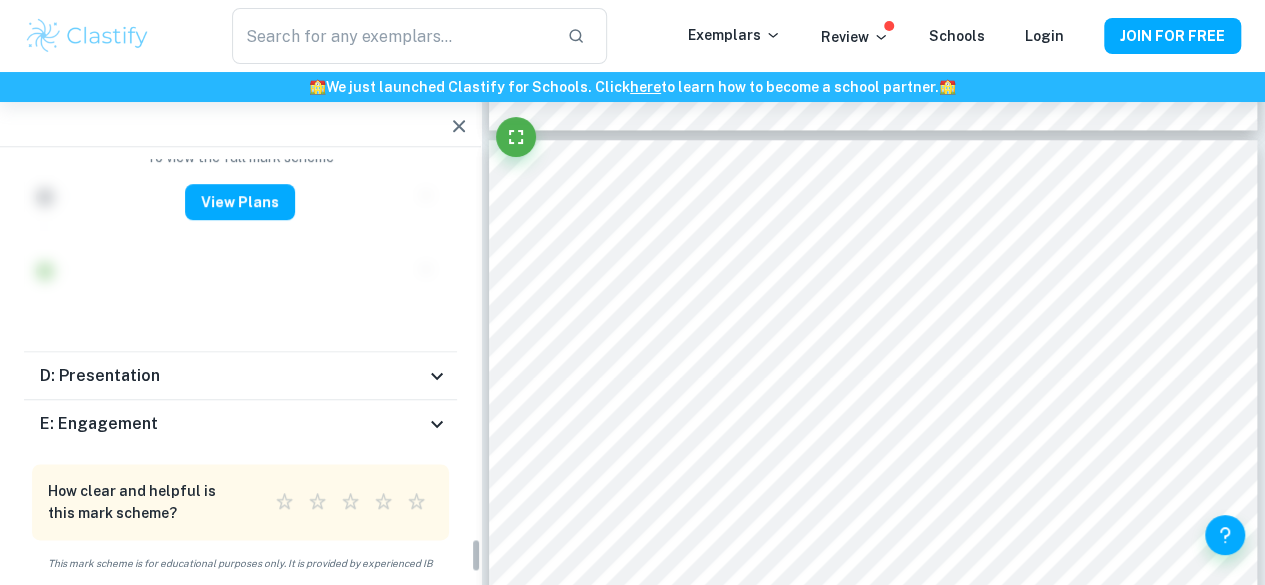 scroll, scrollTop: 4553, scrollLeft: 0, axis: vertical 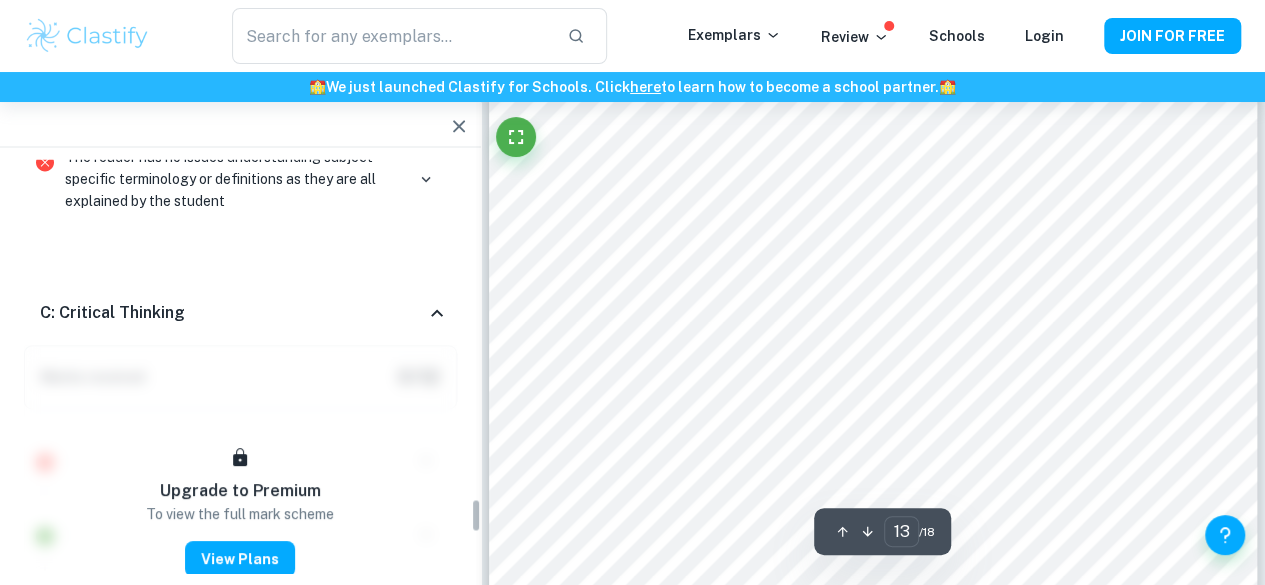 click on "C: Critical Thinking" at bounding box center [232, 313] 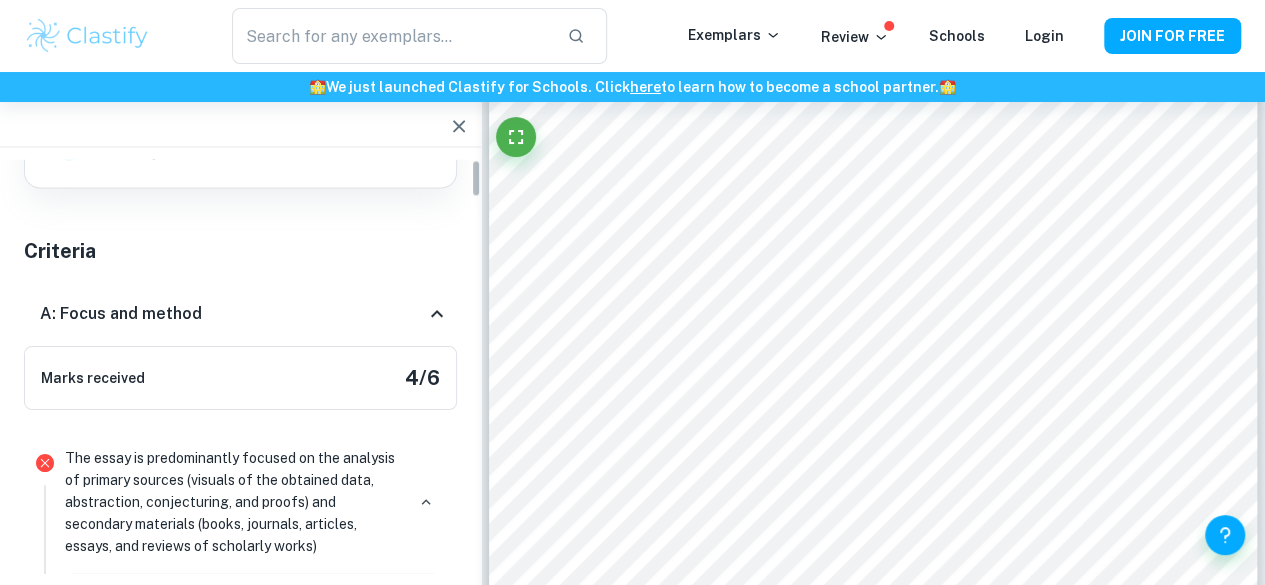 scroll, scrollTop: 0, scrollLeft: 0, axis: both 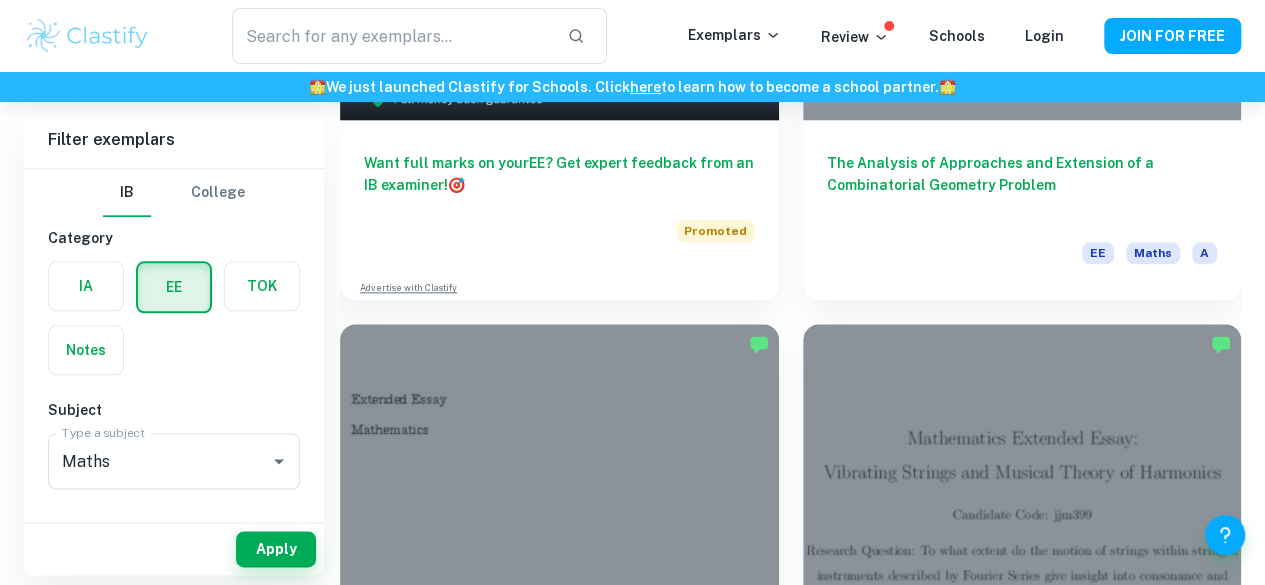 click on "How can linear and non-linear differential equations be used to model the velocity and displacement of the Singapore Red Lions?" at bounding box center [559, 1778] 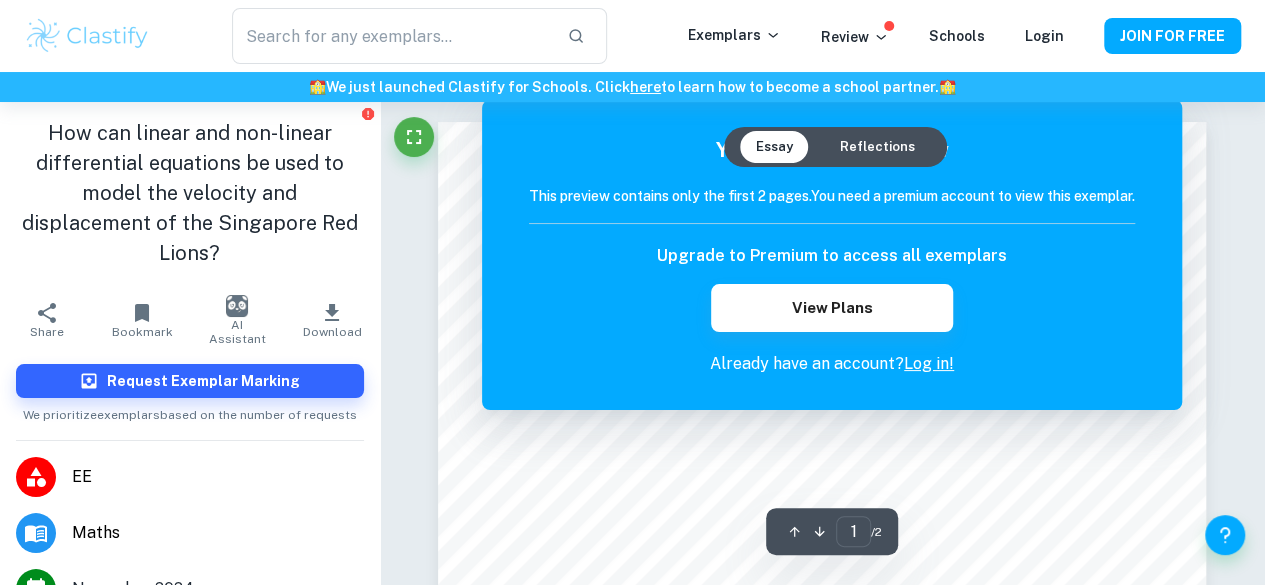 scroll, scrollTop: 214, scrollLeft: 0, axis: vertical 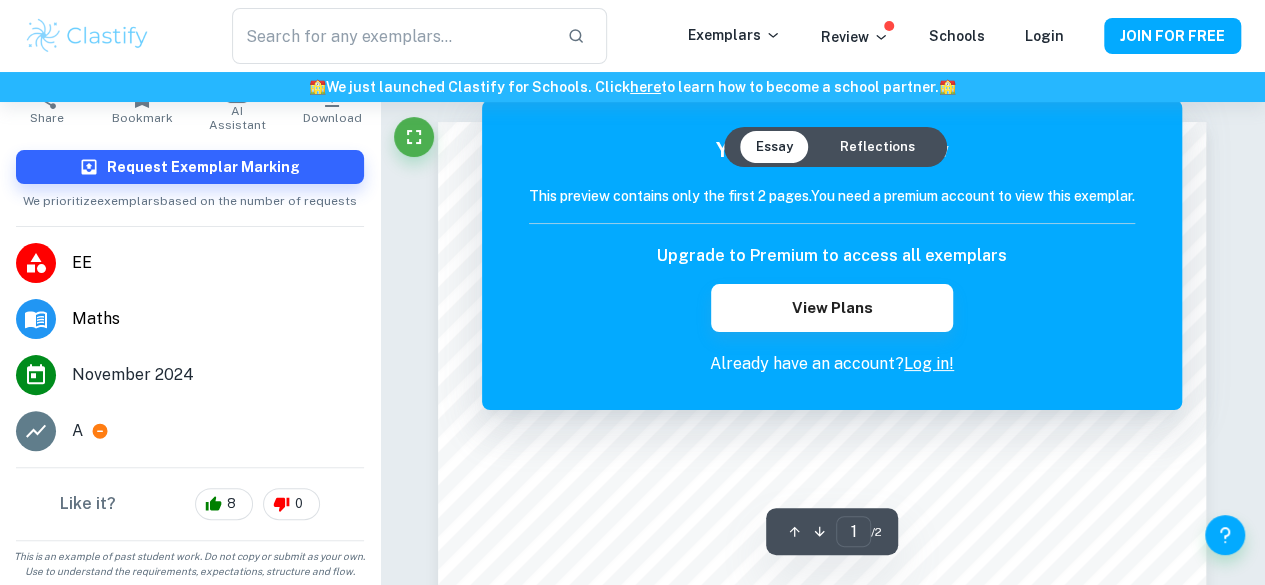 click on "Reflections" at bounding box center [877, 147] 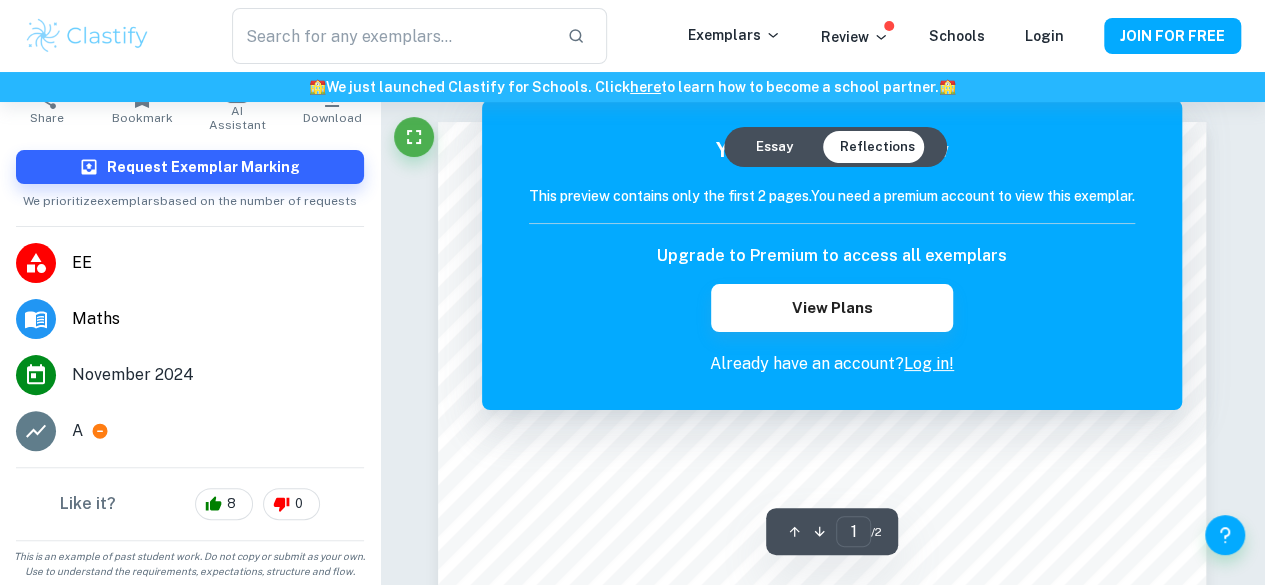 click on "Essay" at bounding box center (774, 147) 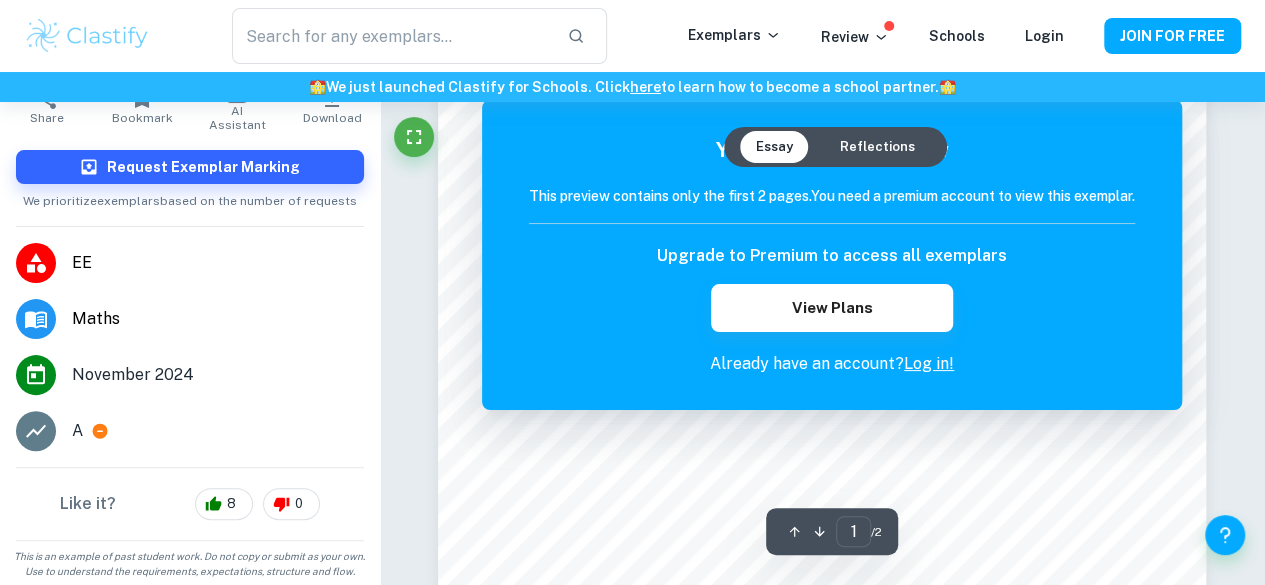 scroll, scrollTop: 84, scrollLeft: 0, axis: vertical 